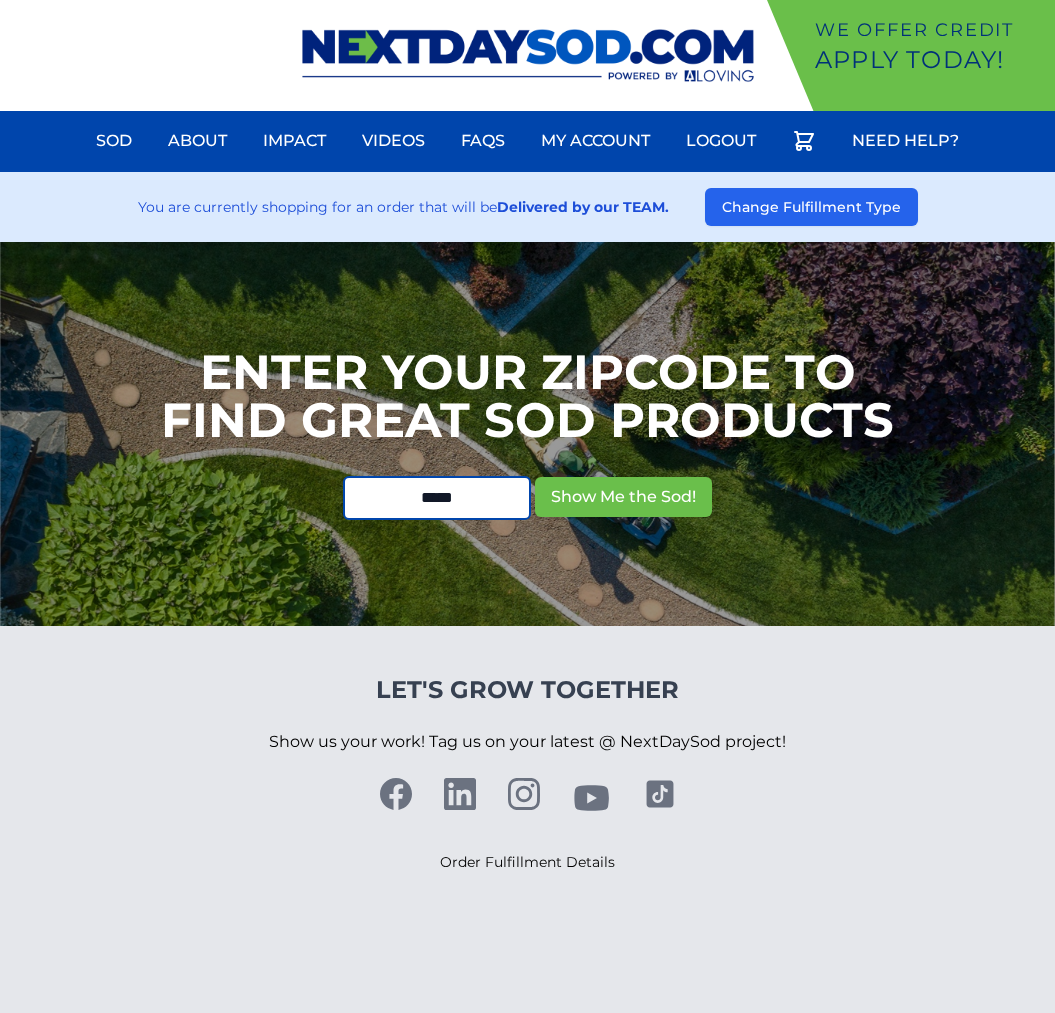 scroll, scrollTop: 0, scrollLeft: 0, axis: both 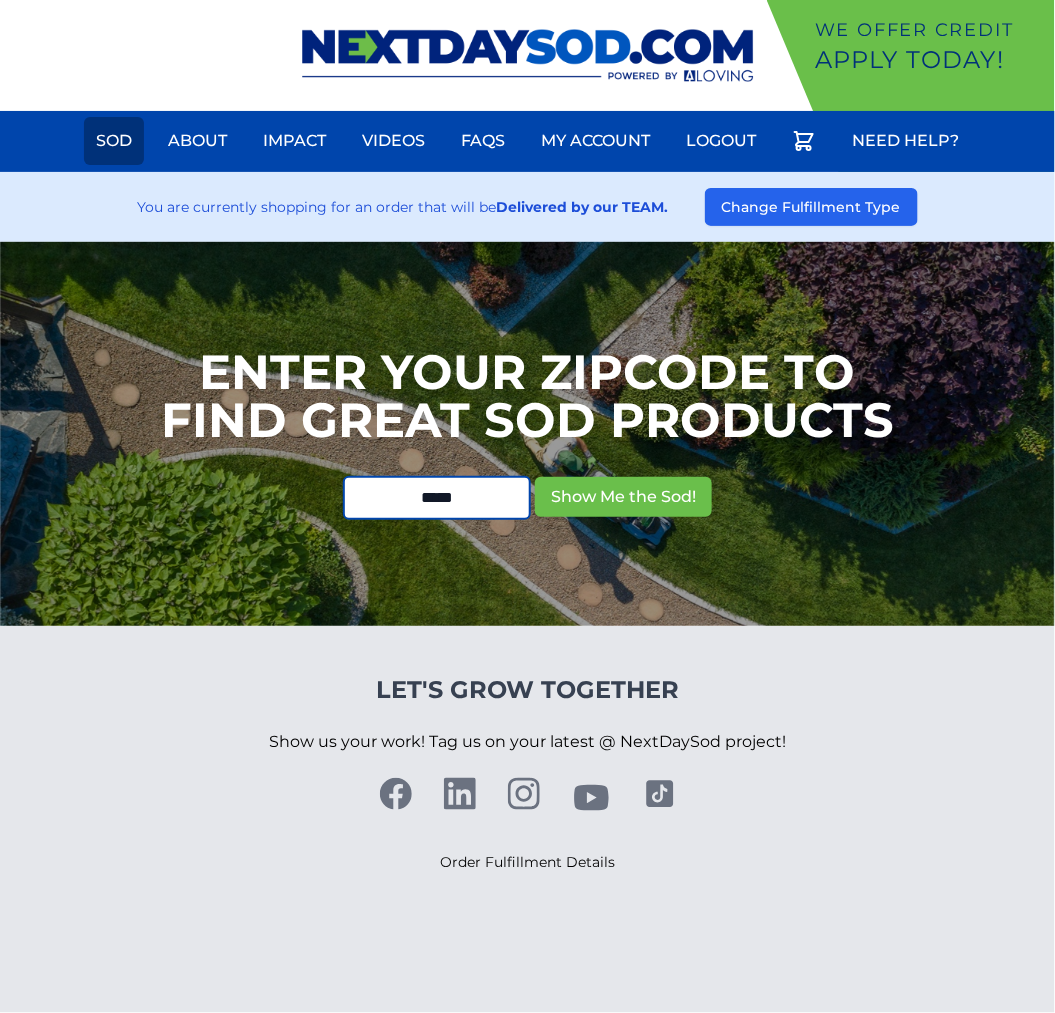 click on "Sod" at bounding box center (114, 141) 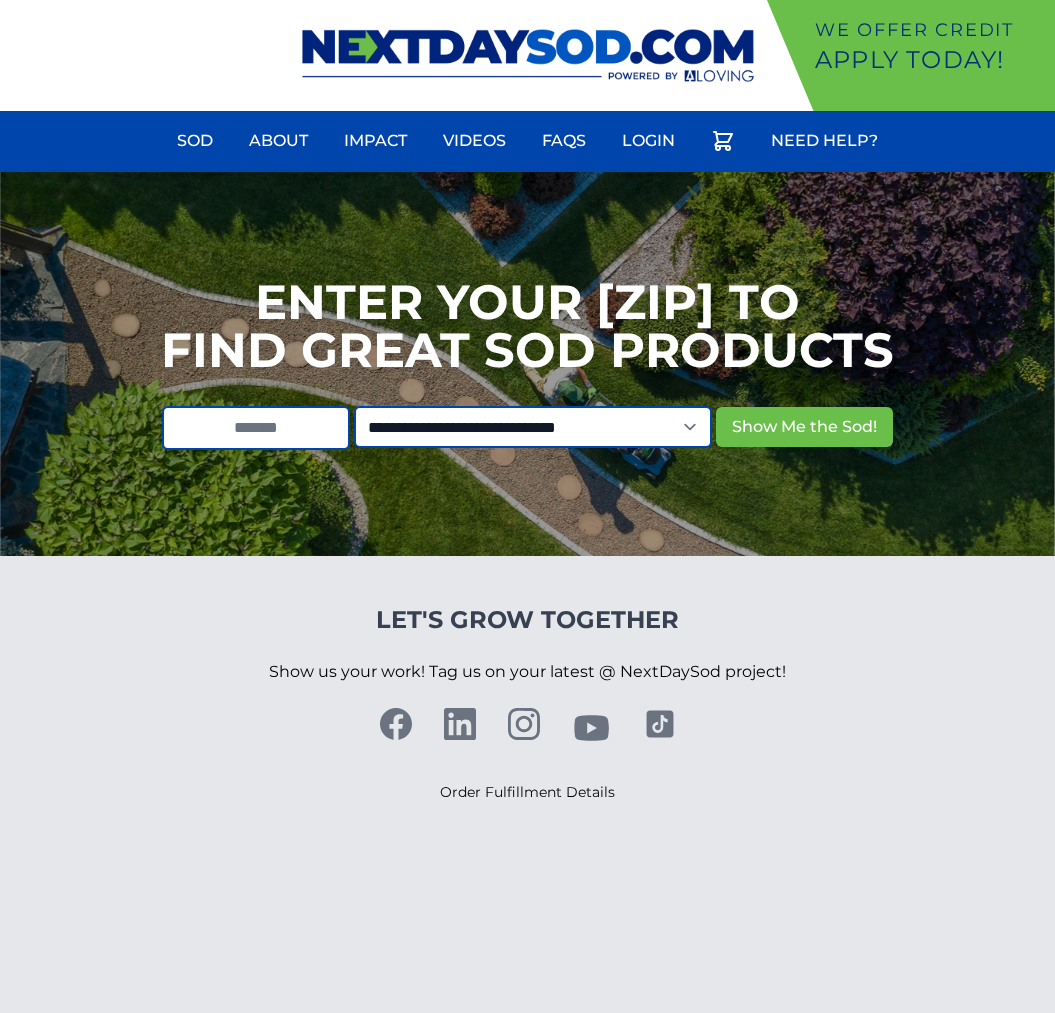 scroll, scrollTop: 0, scrollLeft: 0, axis: both 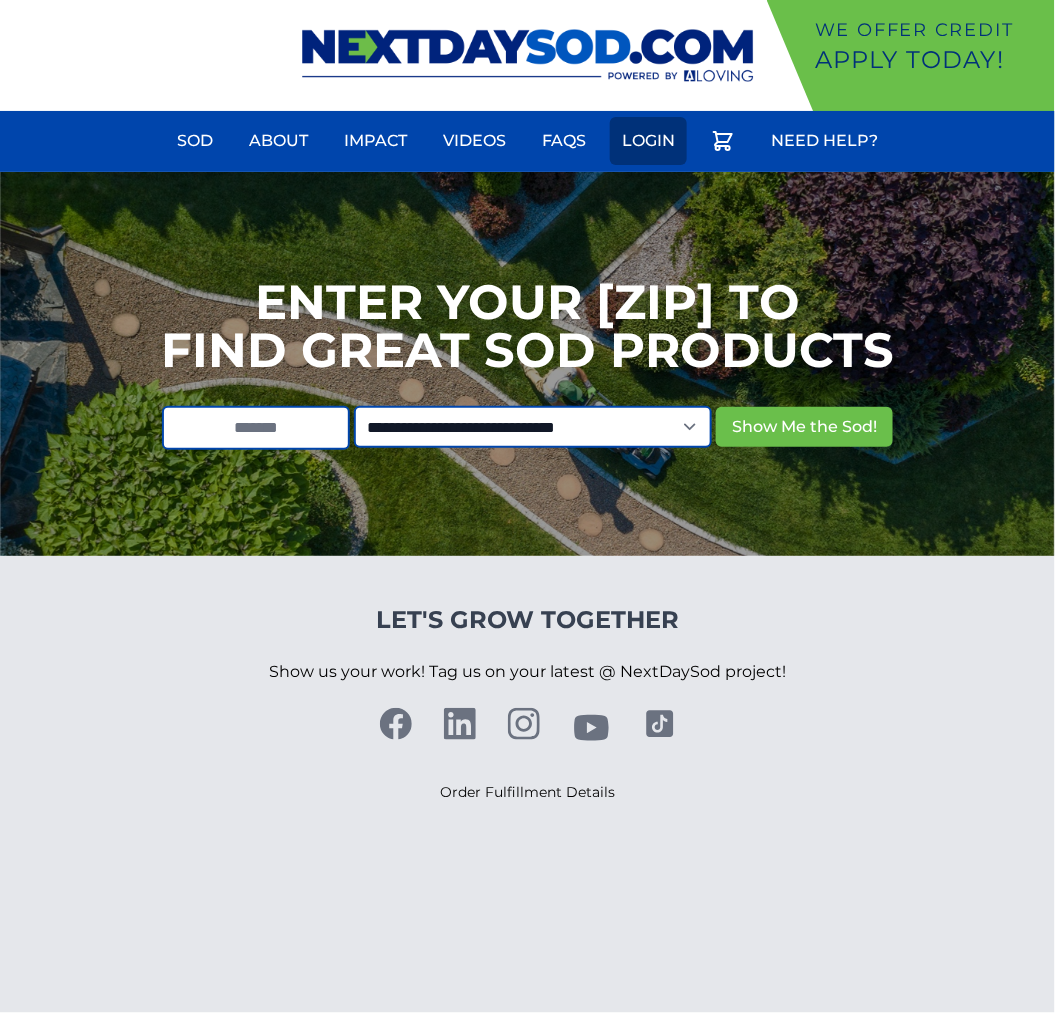 click on "Login" at bounding box center [648, 141] 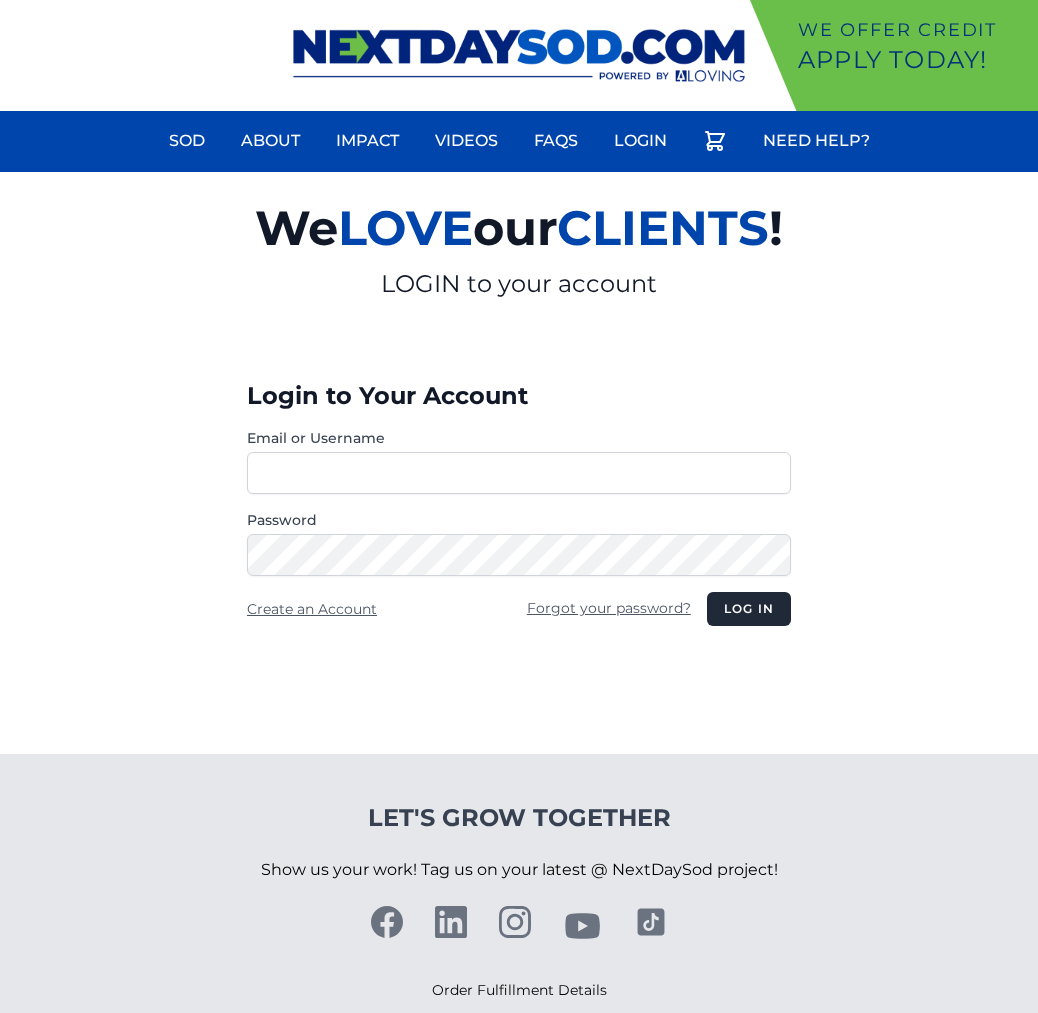 scroll, scrollTop: 0, scrollLeft: 0, axis: both 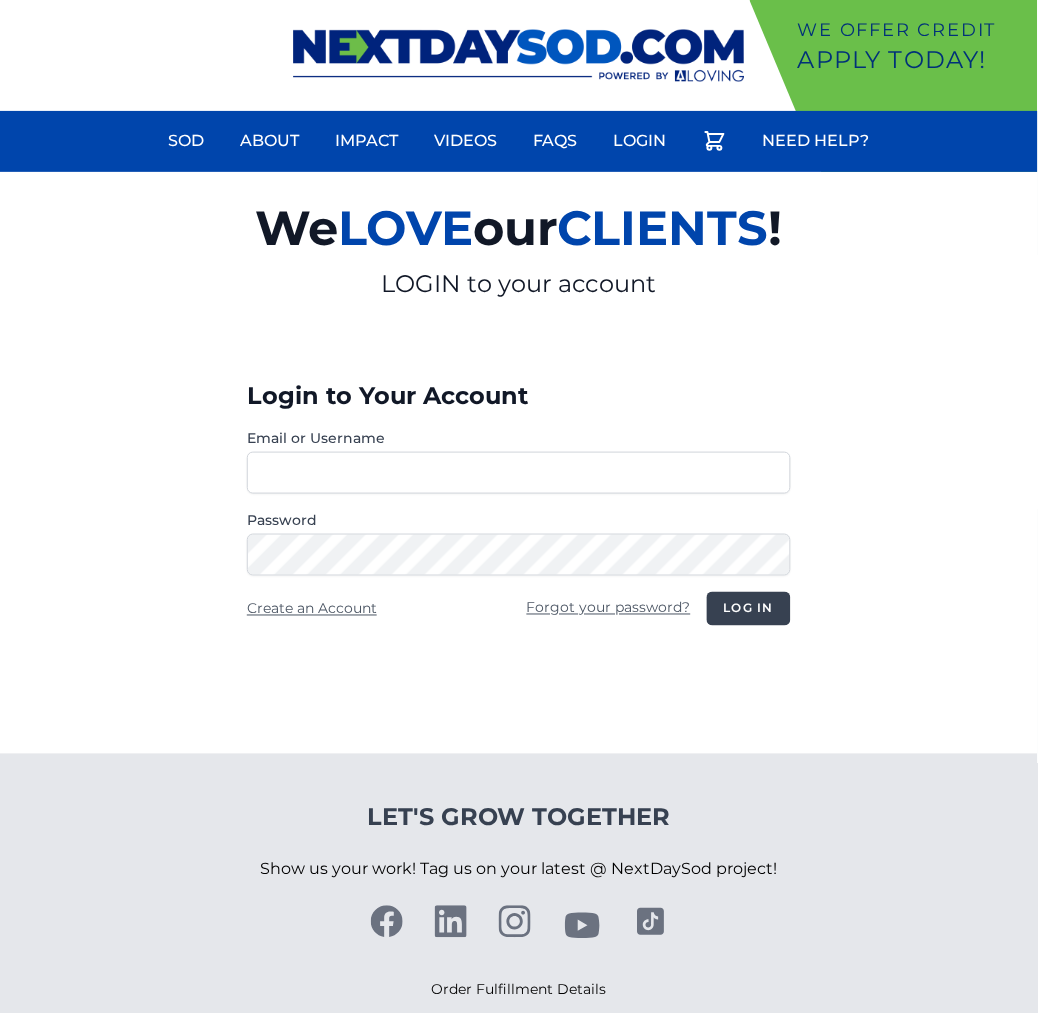 type on "**********" 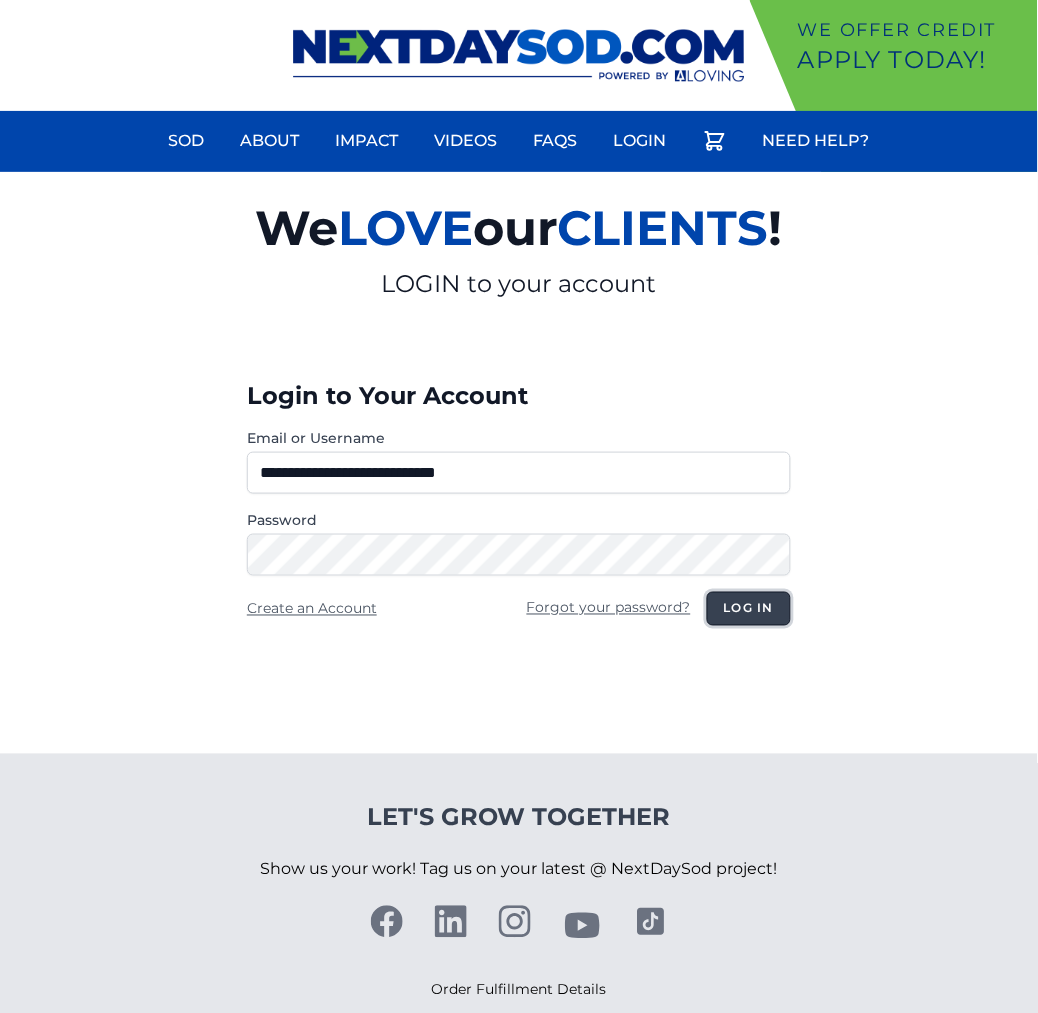 click on "Log in" at bounding box center (749, 609) 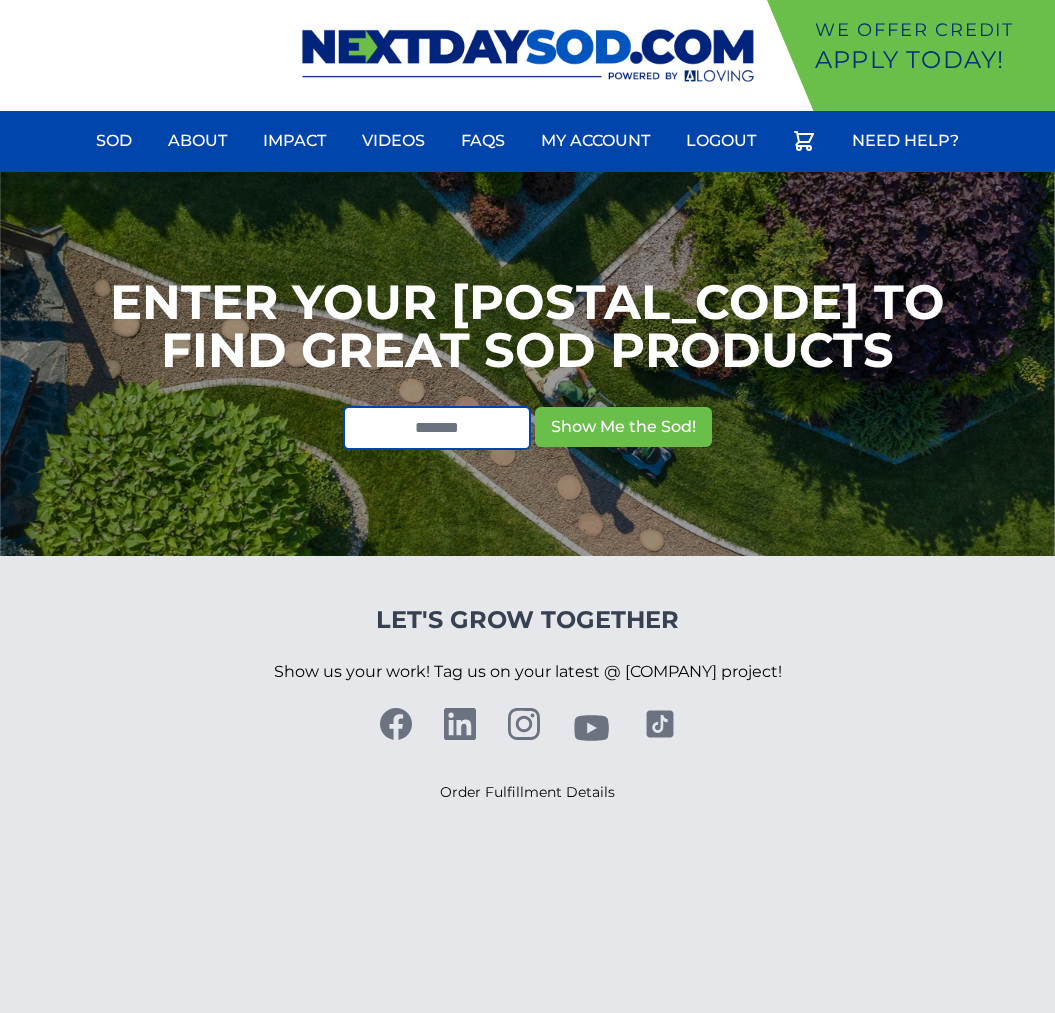 scroll, scrollTop: 0, scrollLeft: 0, axis: both 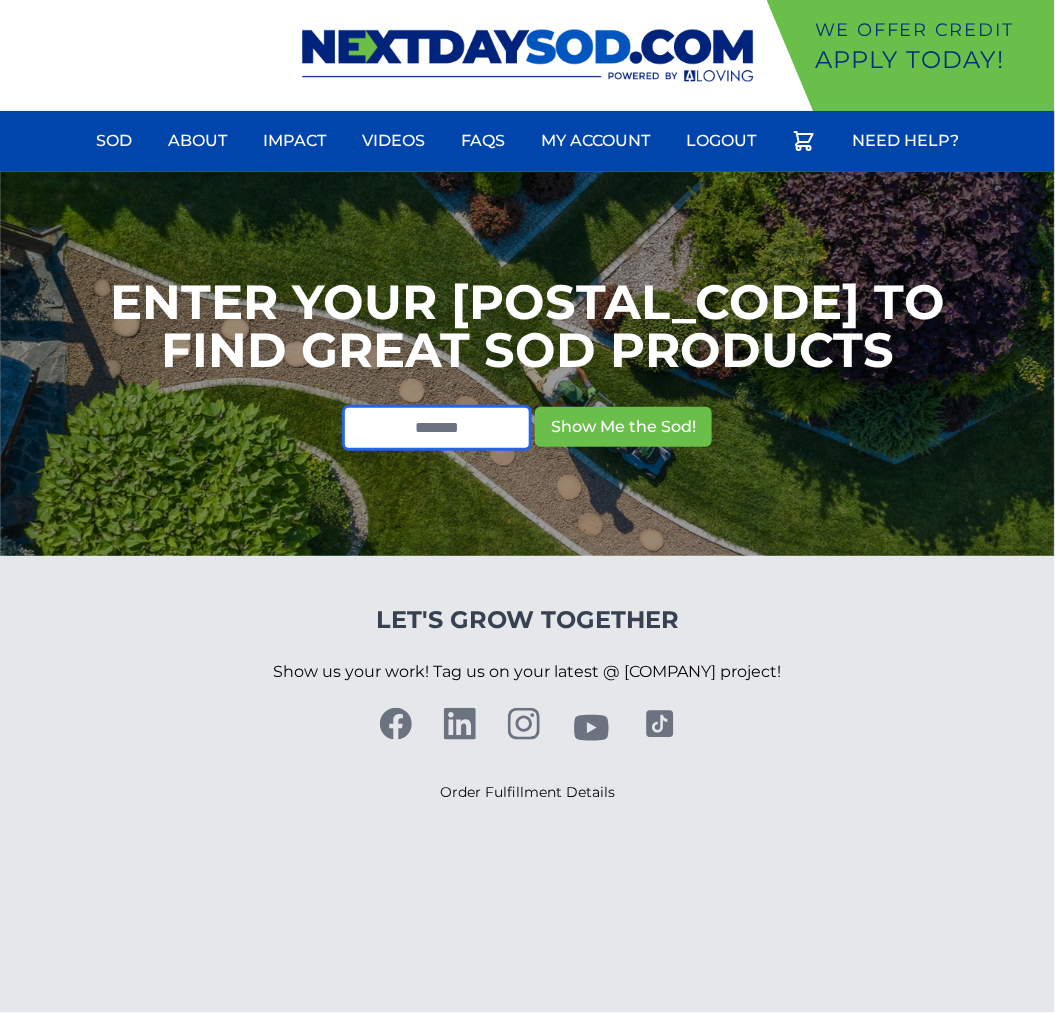 click at bounding box center [437, 428] 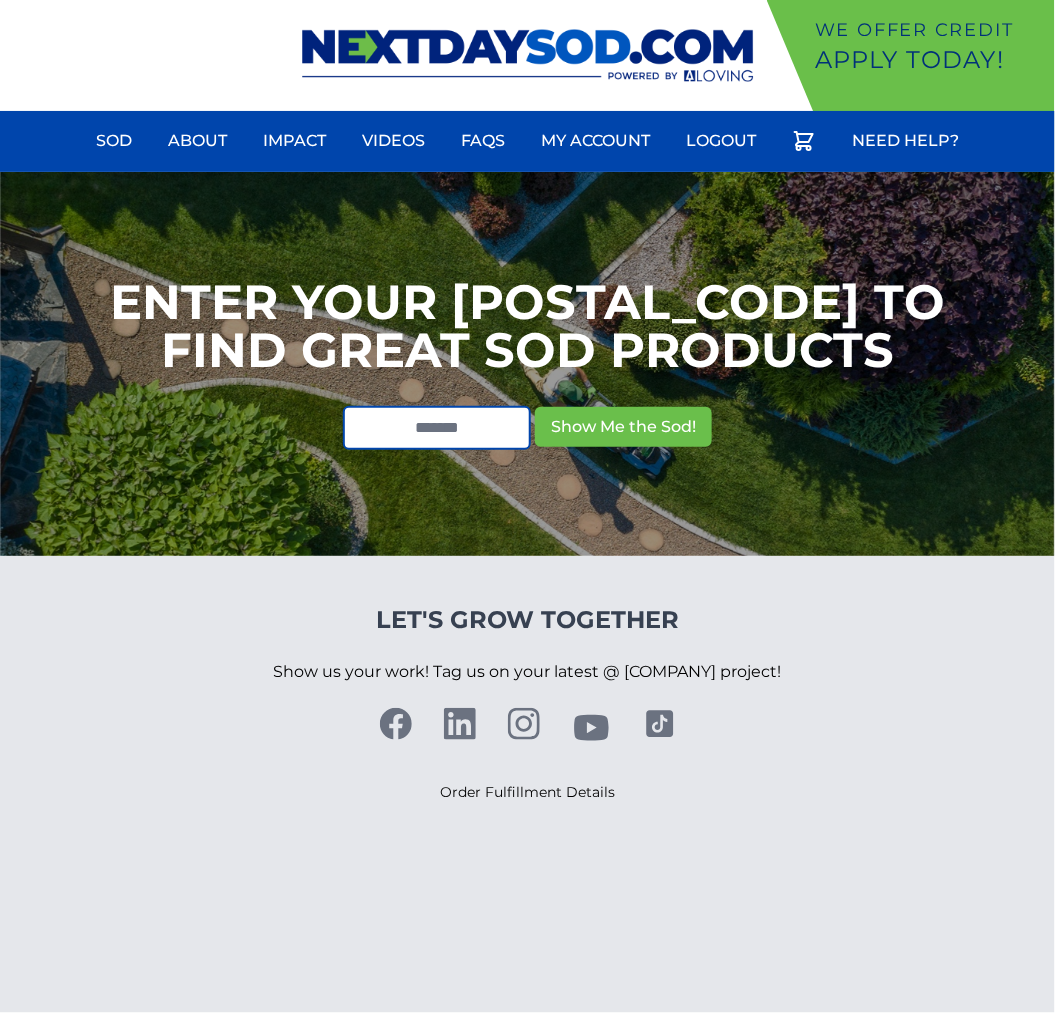 click on "We offer Credit
Apply Today!
Sod
About
Impact
Videos
FAQs
Need Help? My Account
Logout" at bounding box center [527, 55] 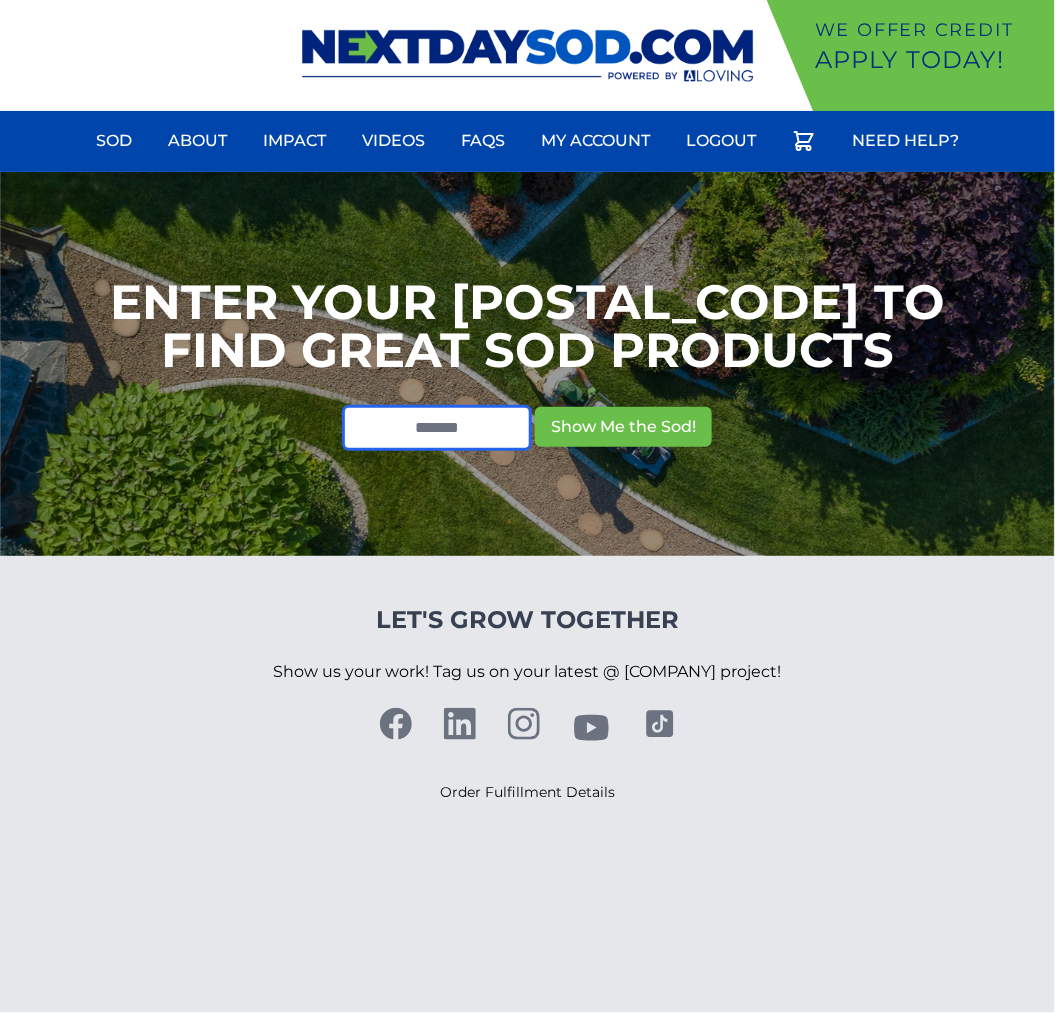 click at bounding box center (437, 428) 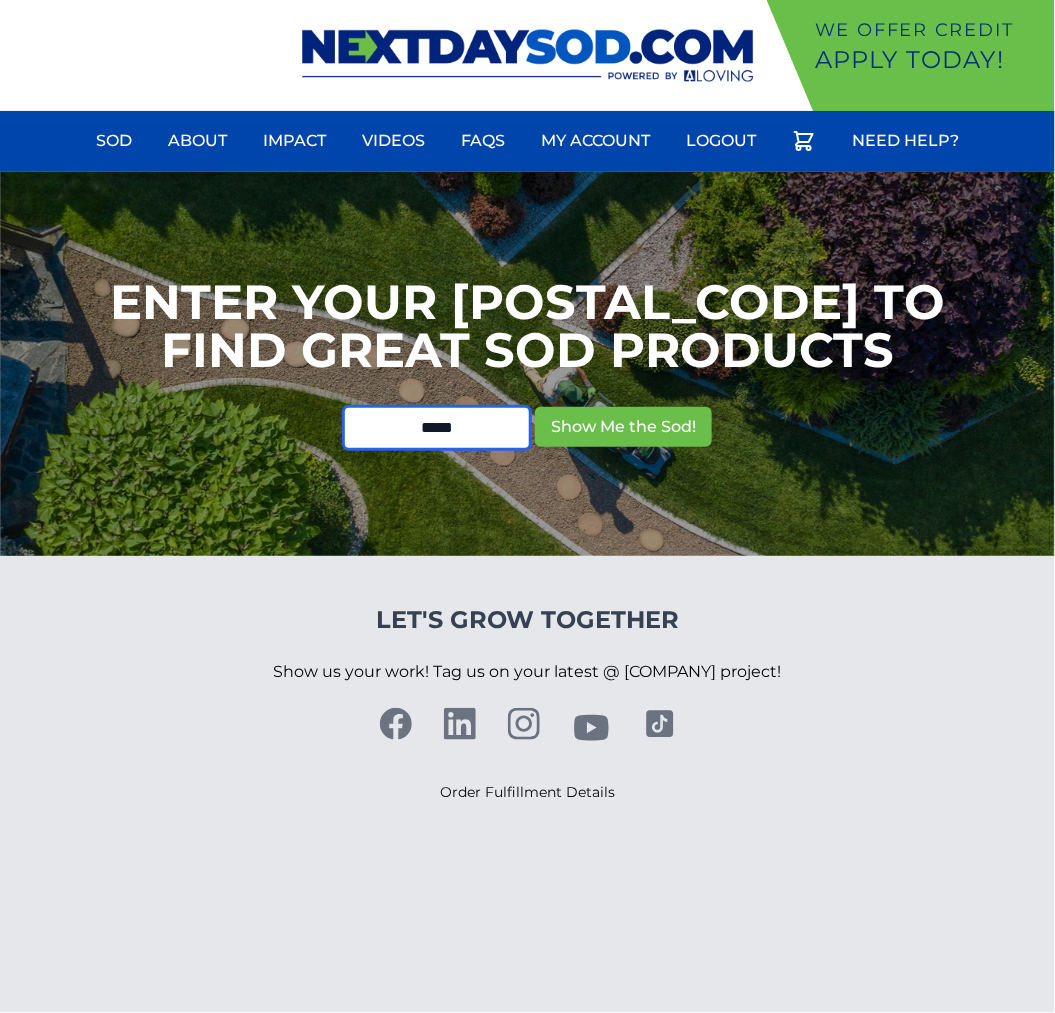 type on "*****" 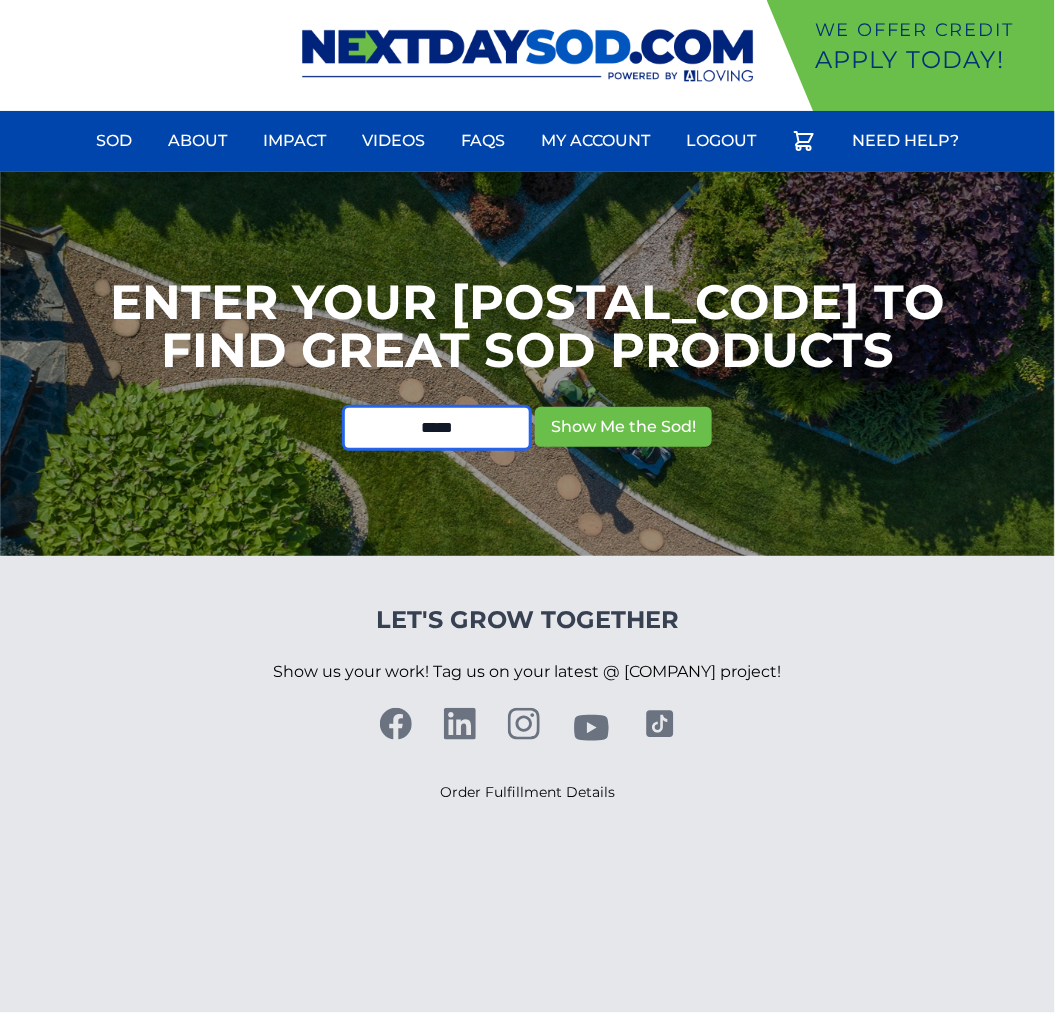 click on "Show Me the Sod!" at bounding box center (623, 427) 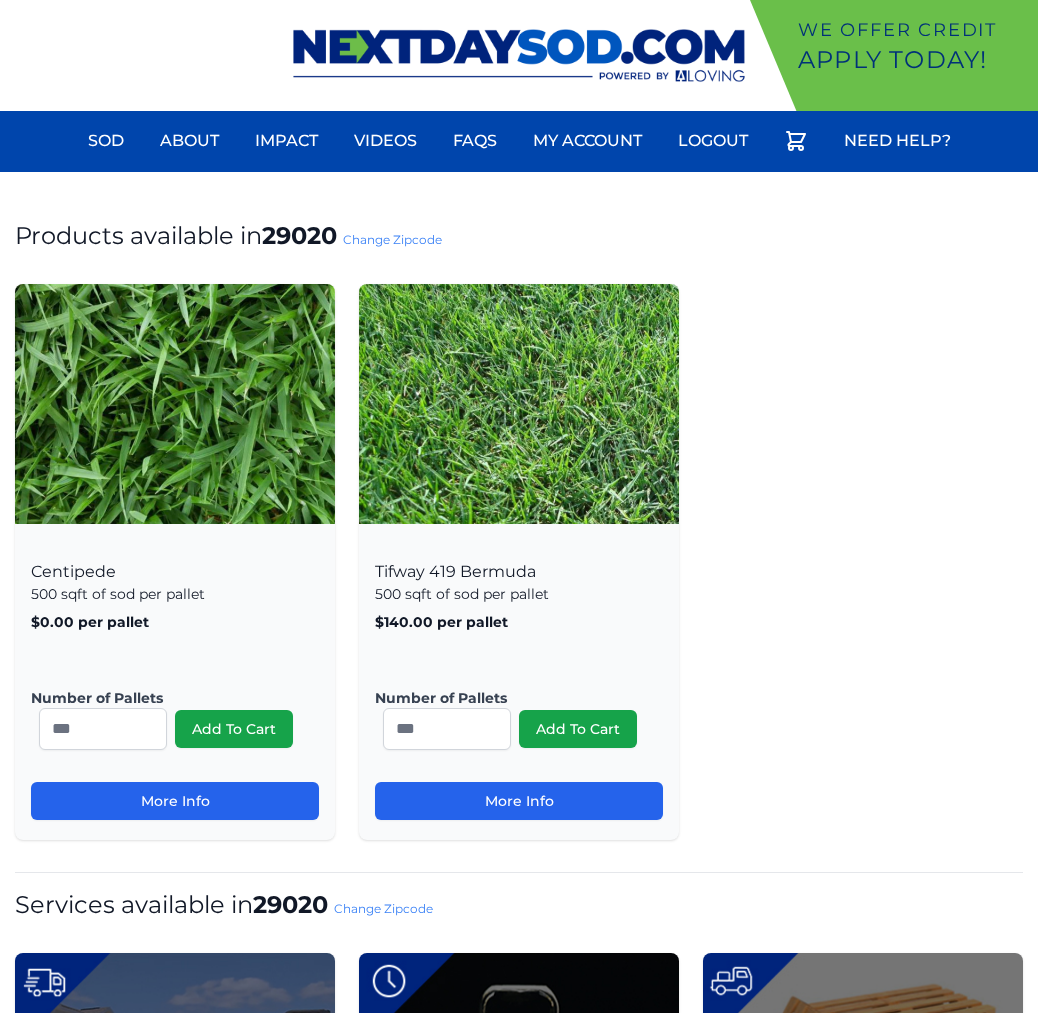 scroll, scrollTop: 0, scrollLeft: 0, axis: both 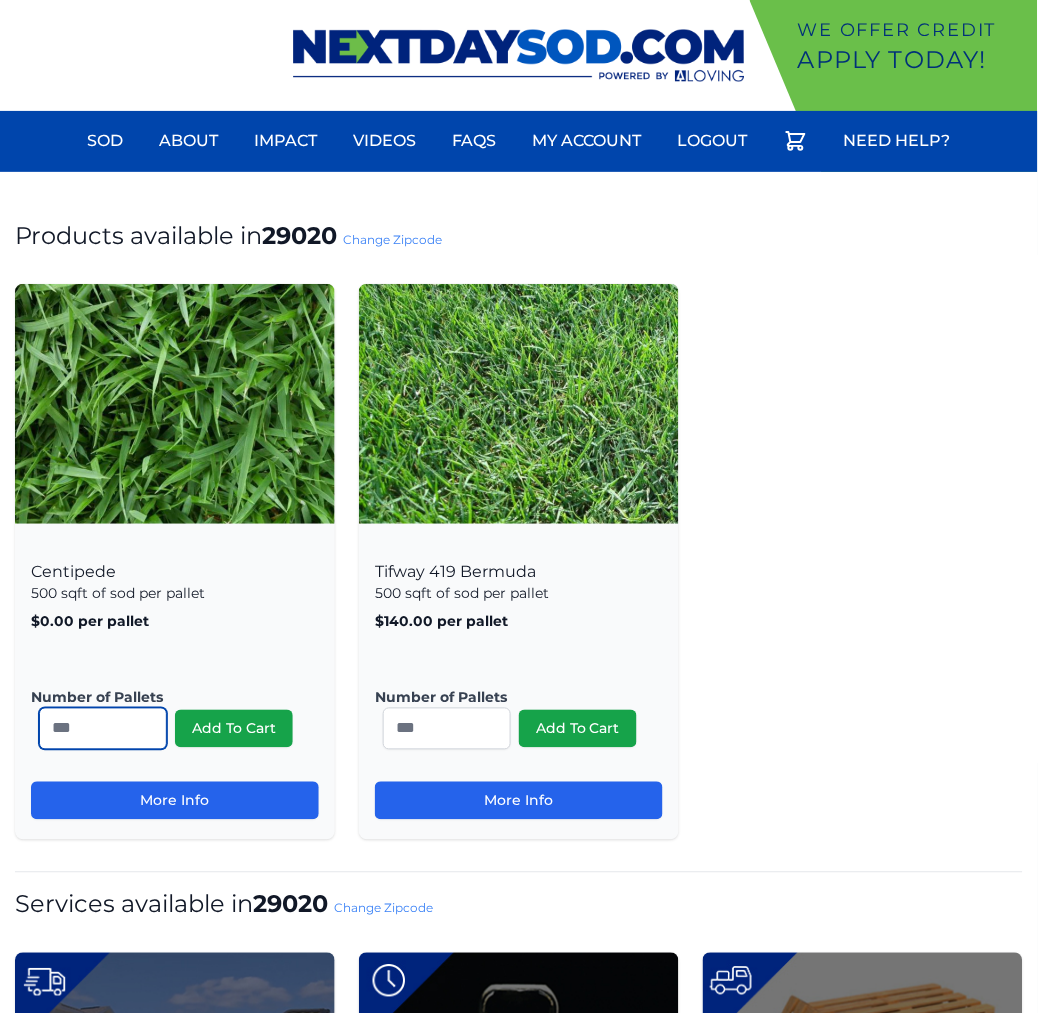 drag, startPoint x: 105, startPoint y: 726, endPoint x: -82, endPoint y: 715, distance: 187.32326 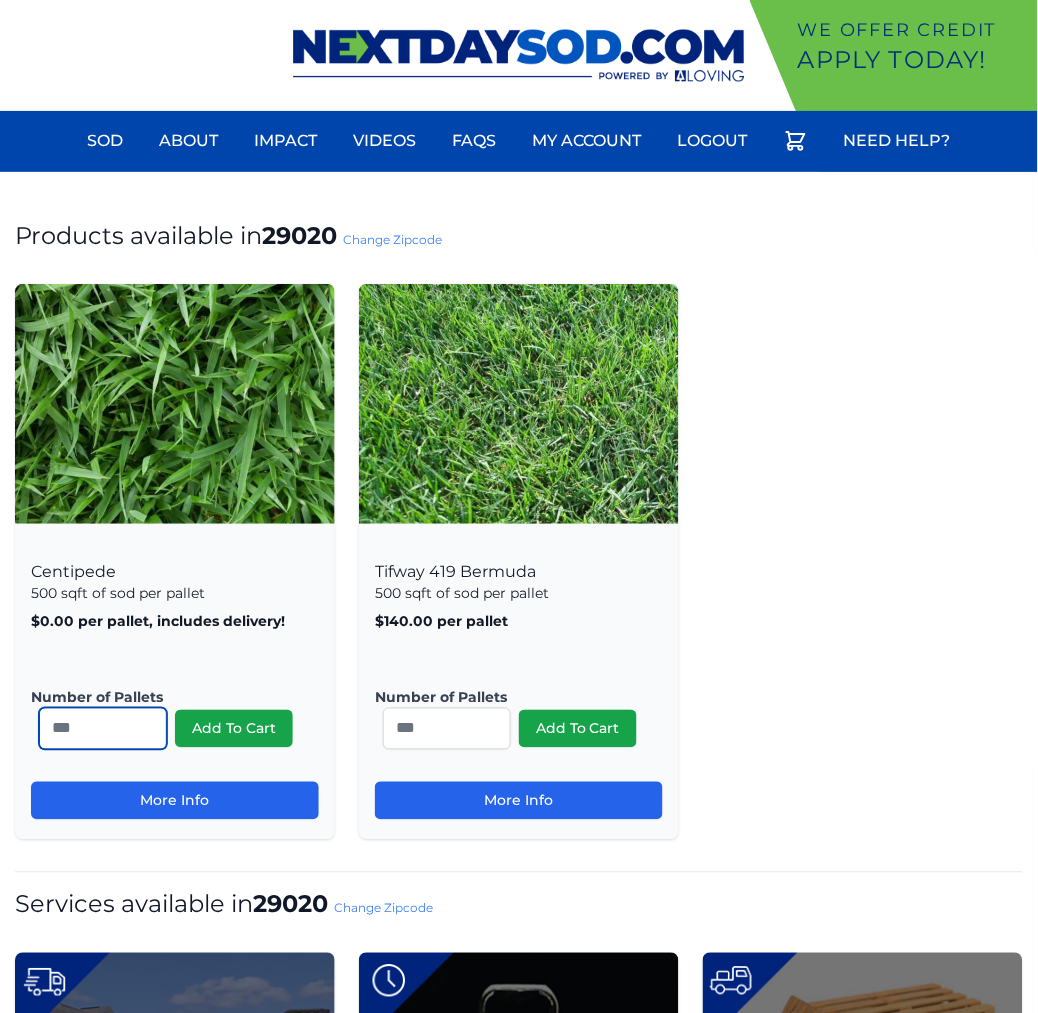 type on "**" 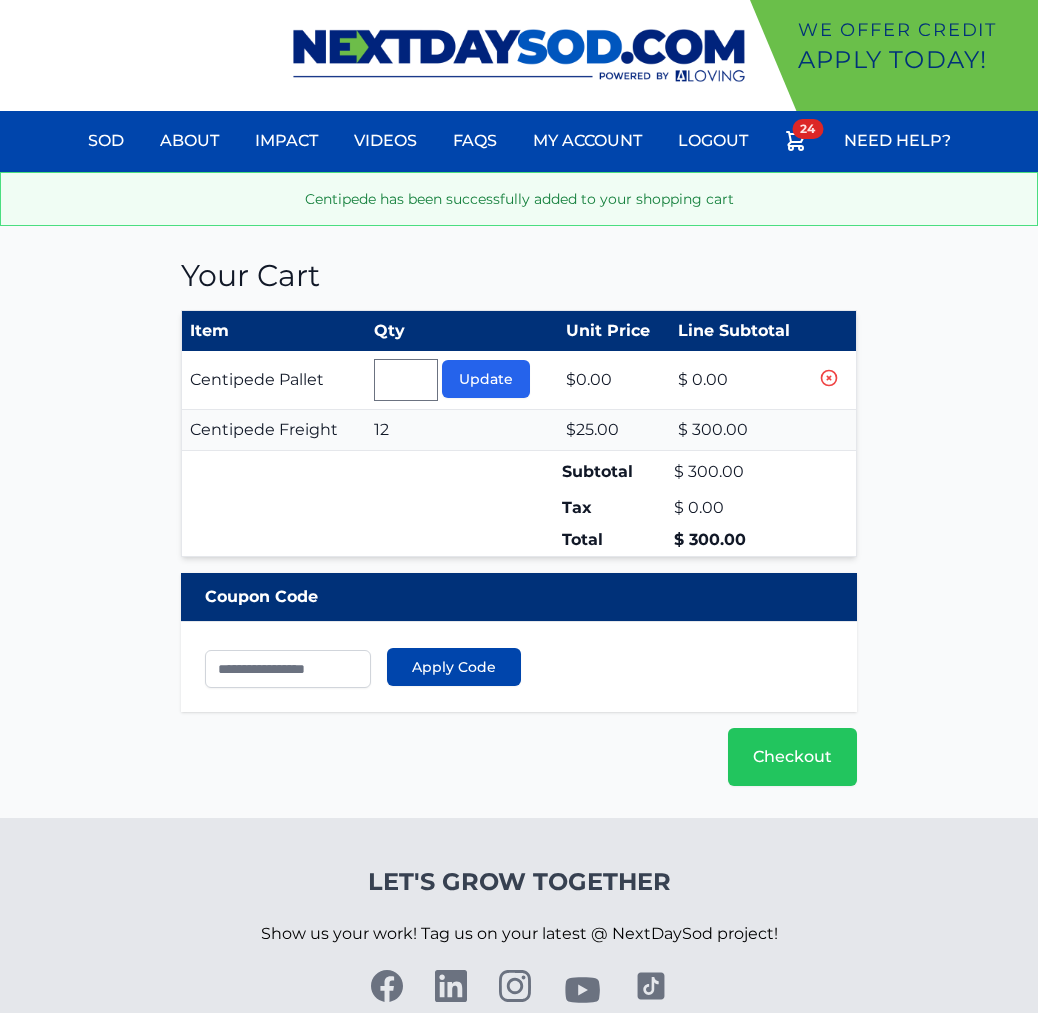 scroll, scrollTop: 0, scrollLeft: 0, axis: both 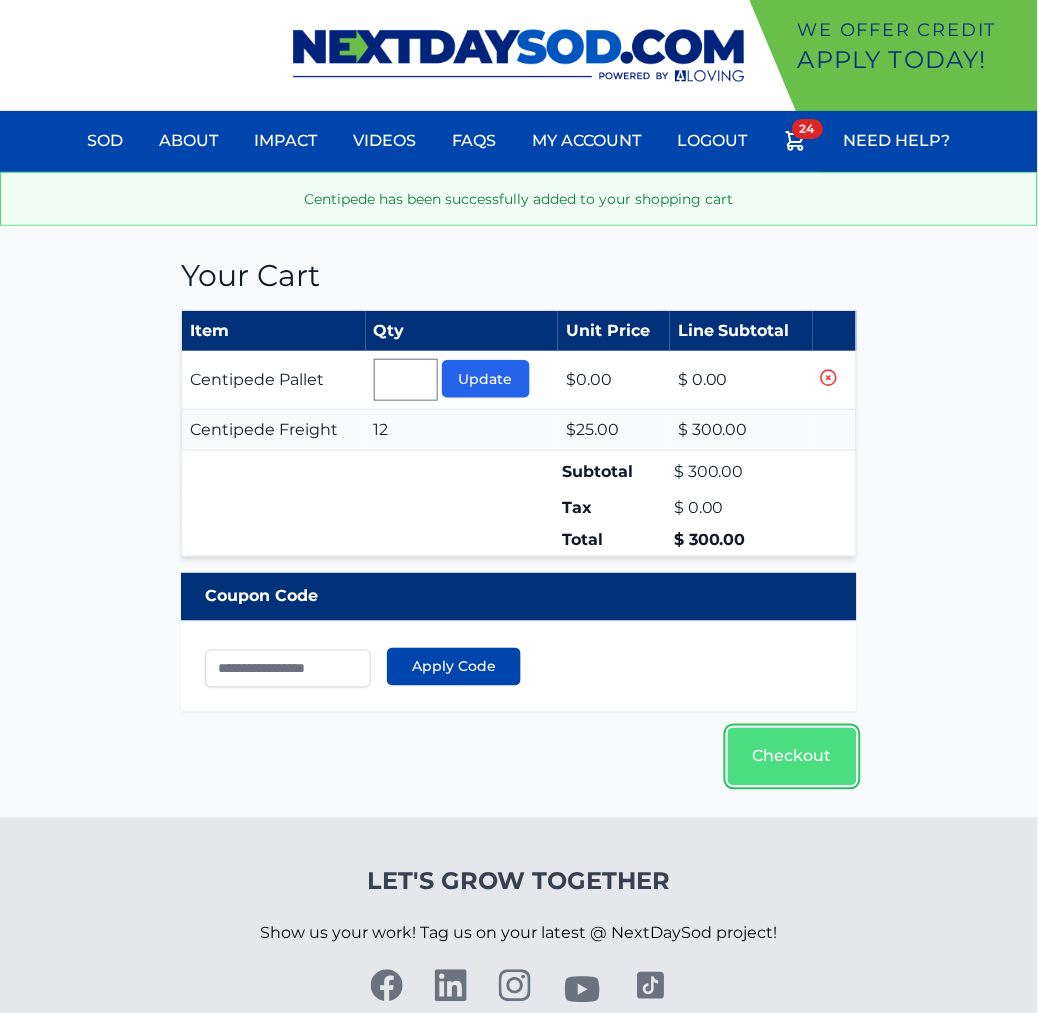 click on "Checkout" at bounding box center (792, 757) 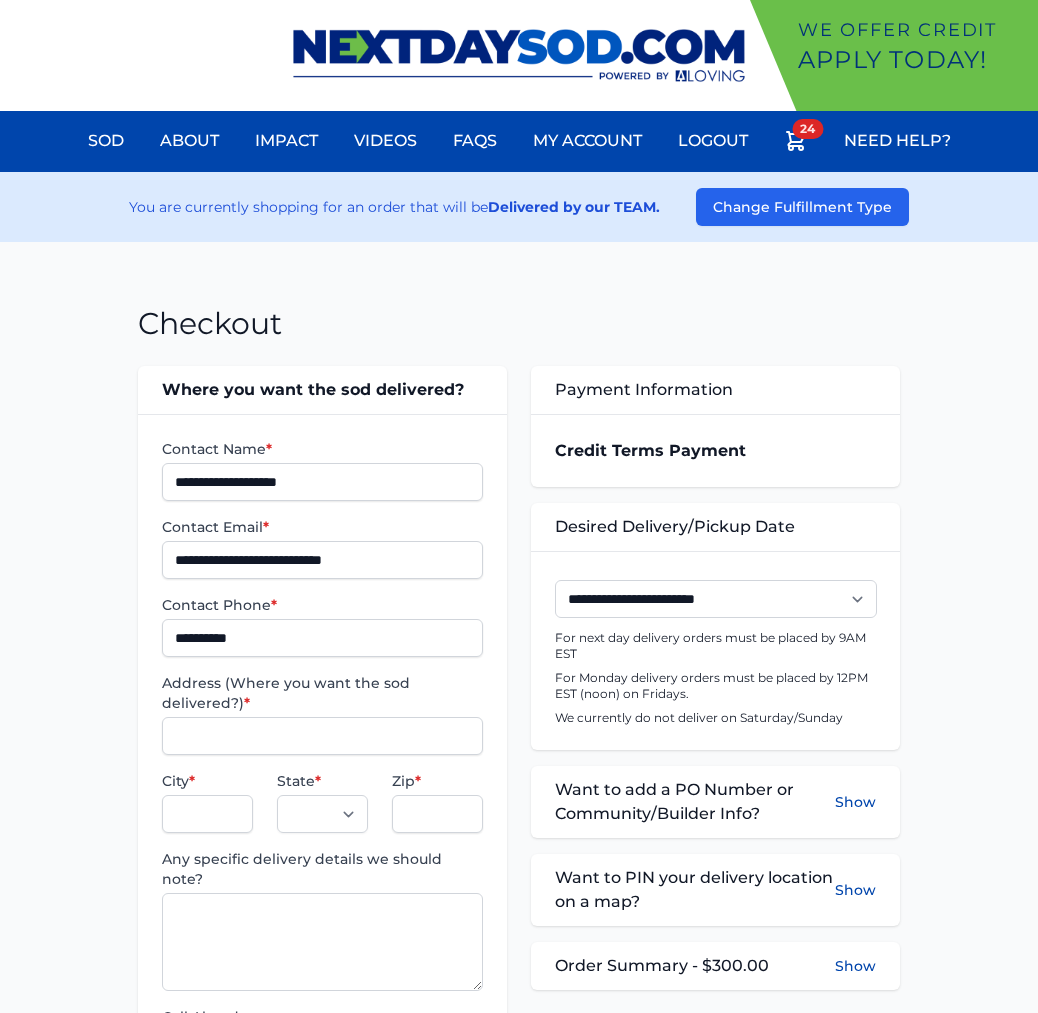 scroll, scrollTop: 0, scrollLeft: 0, axis: both 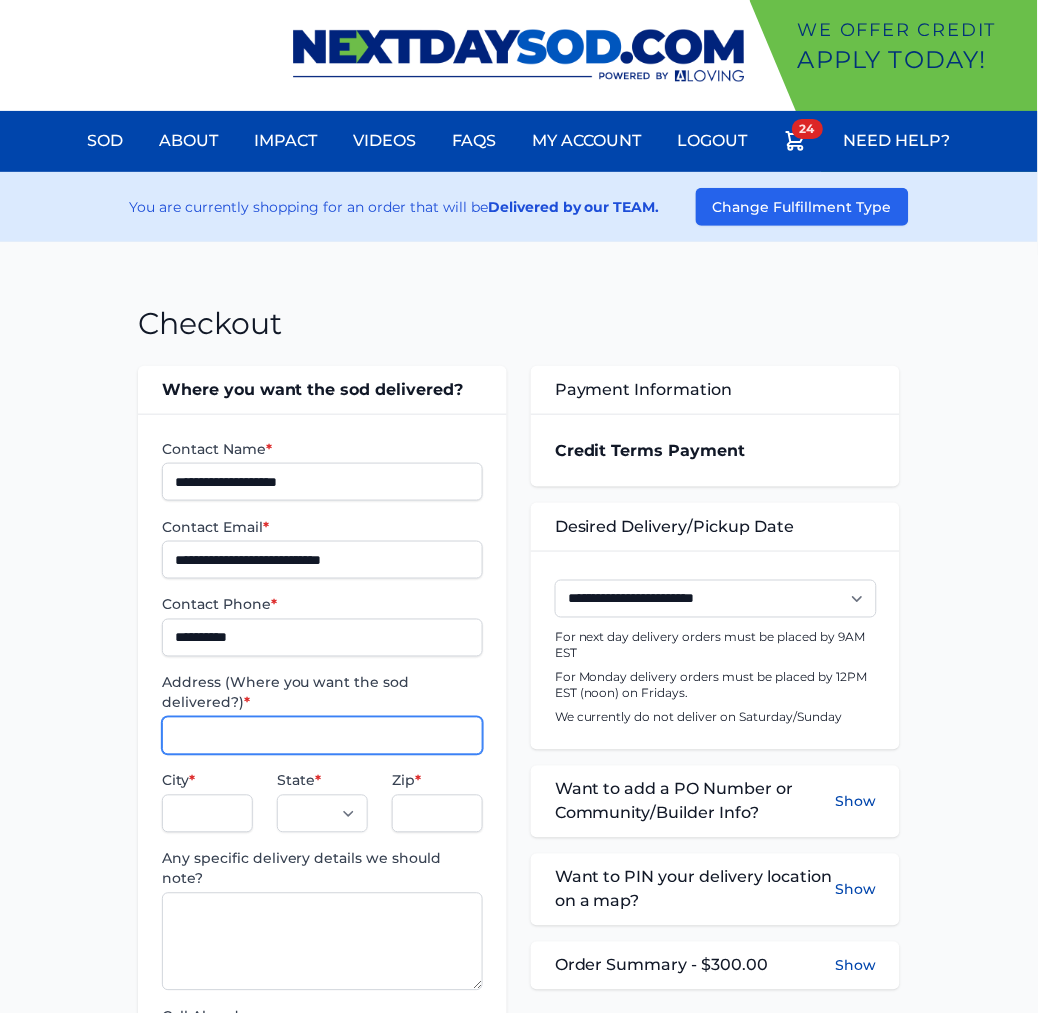 click on "Address (Where you want the sod delivered?)
*" at bounding box center [322, 736] 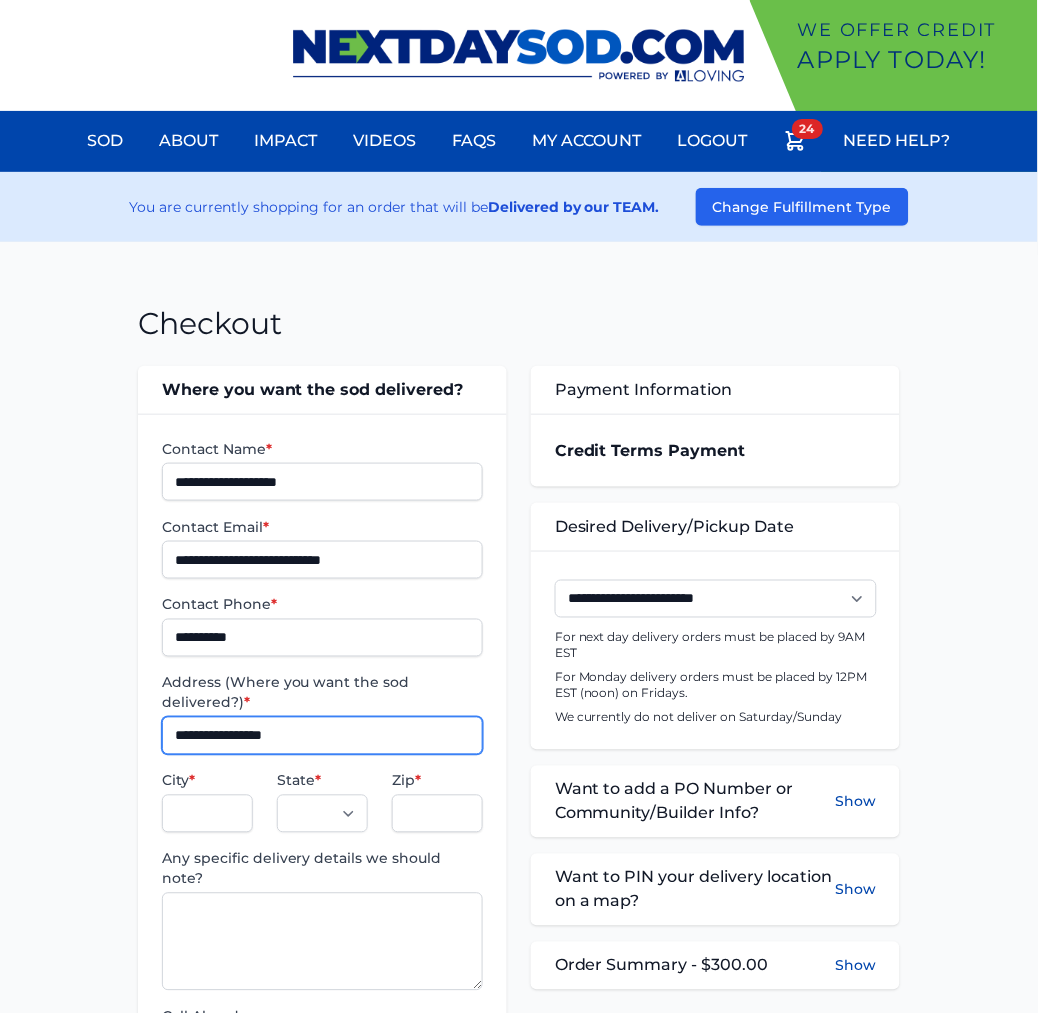 type on "**********" 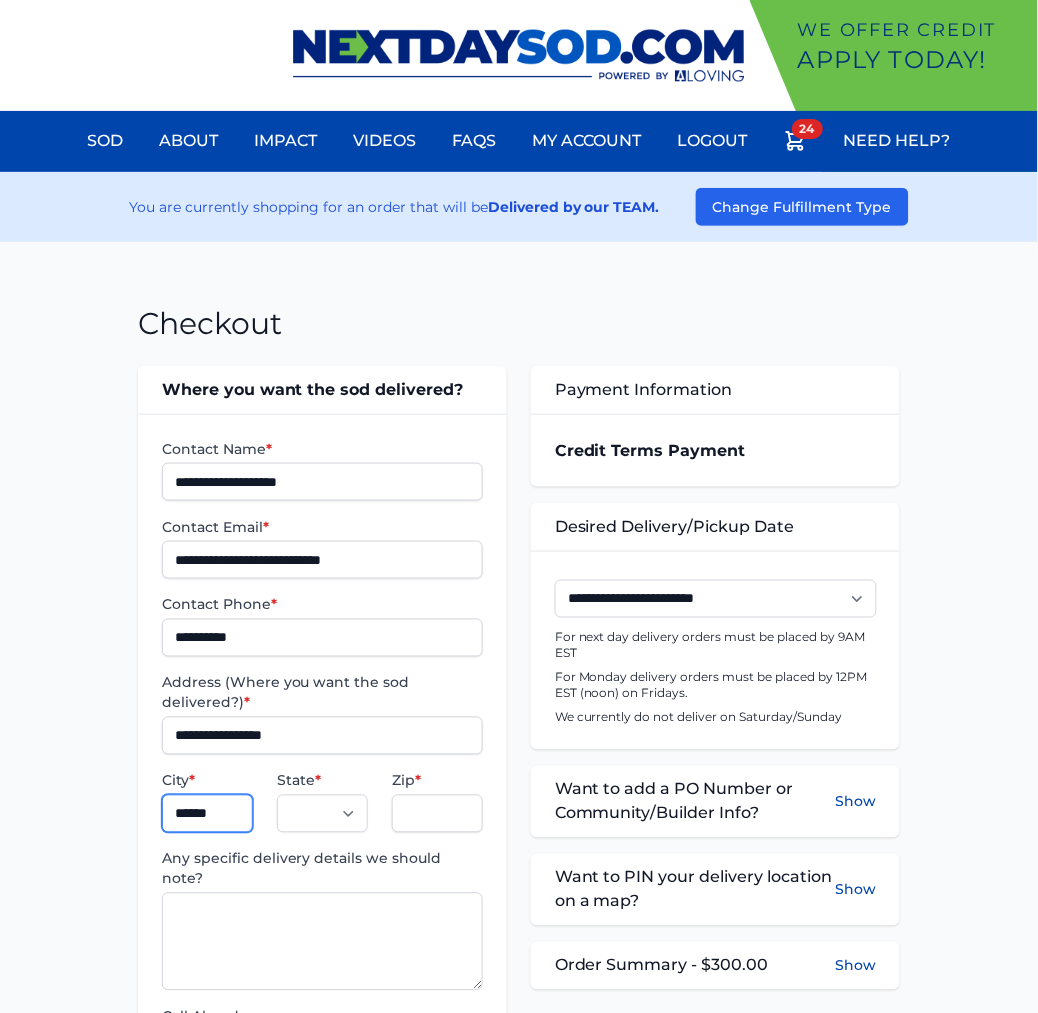 type on "******" 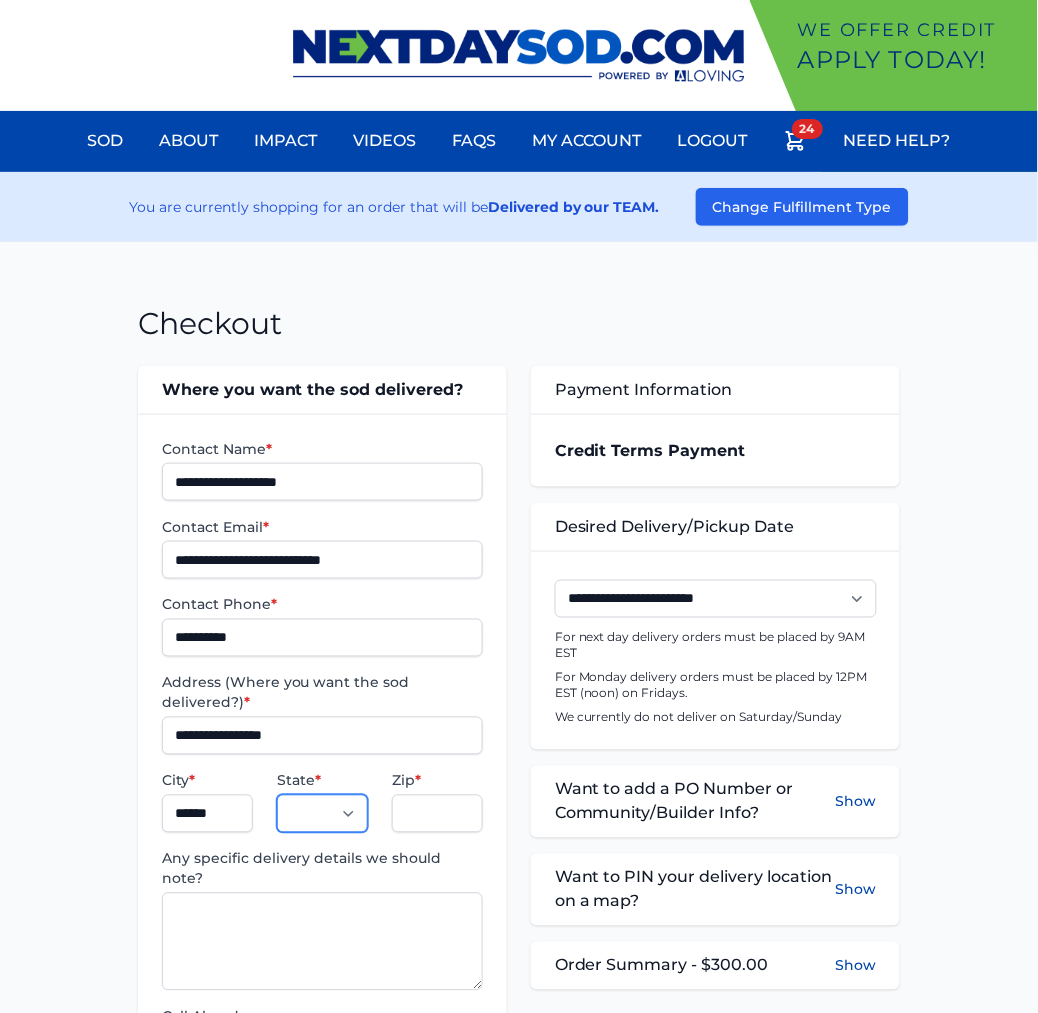 select on "**" 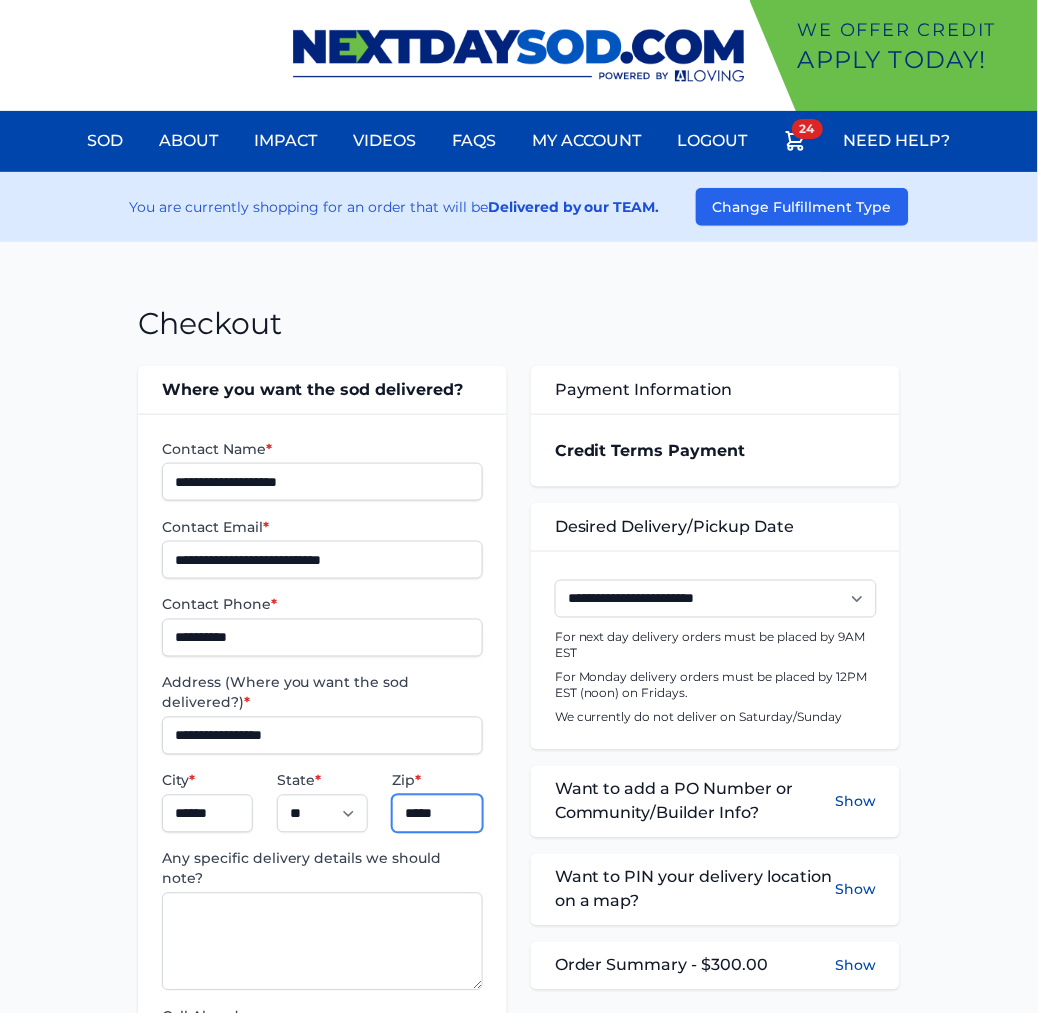 type on "*****" 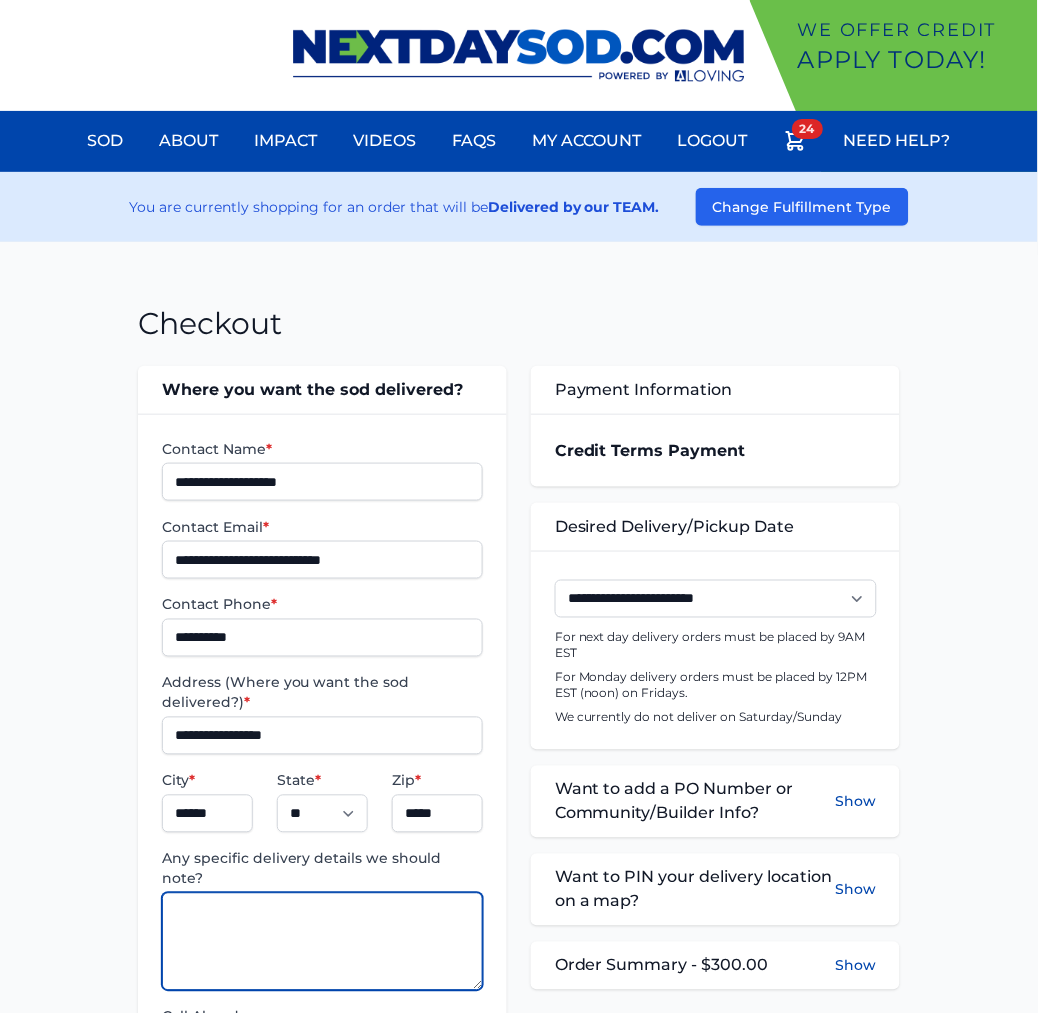 paste on "**********" 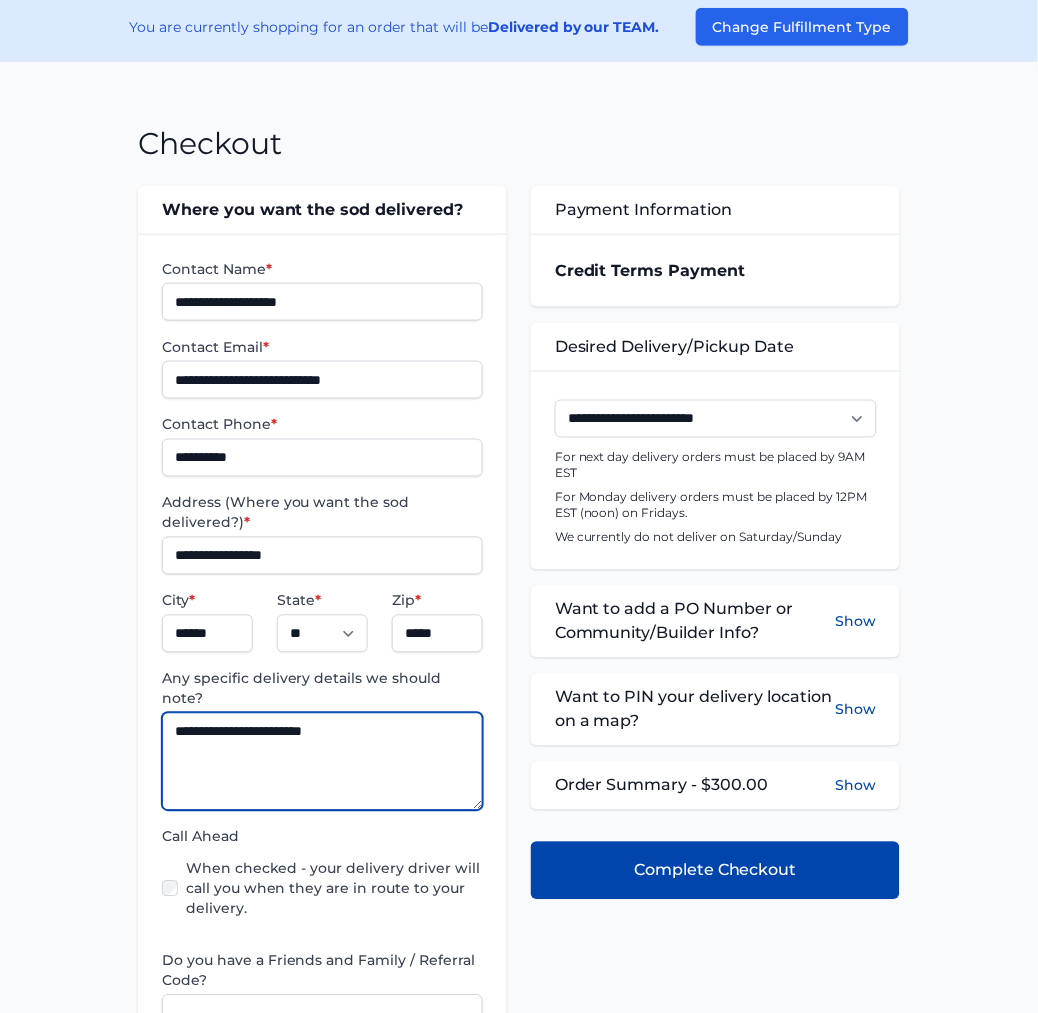 scroll, scrollTop: 222, scrollLeft: 0, axis: vertical 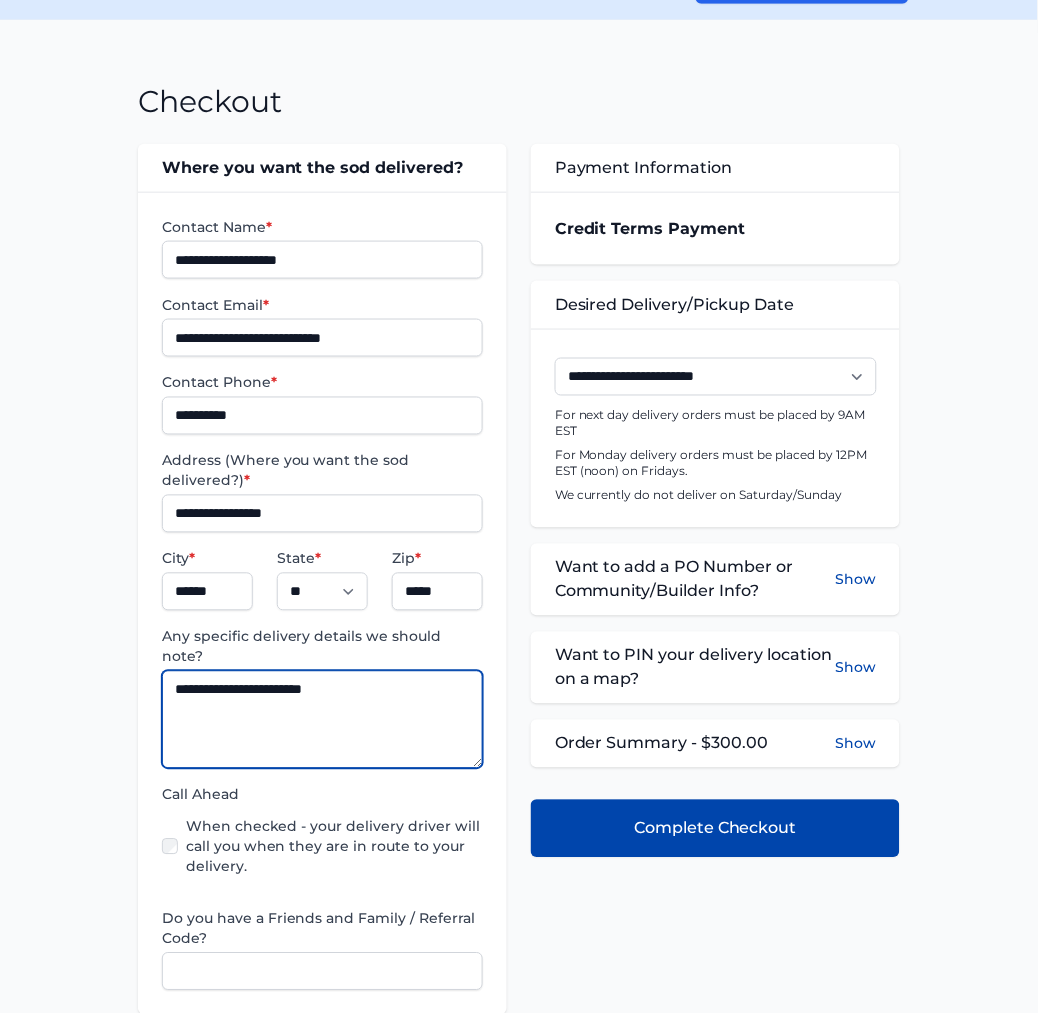 type on "**********" 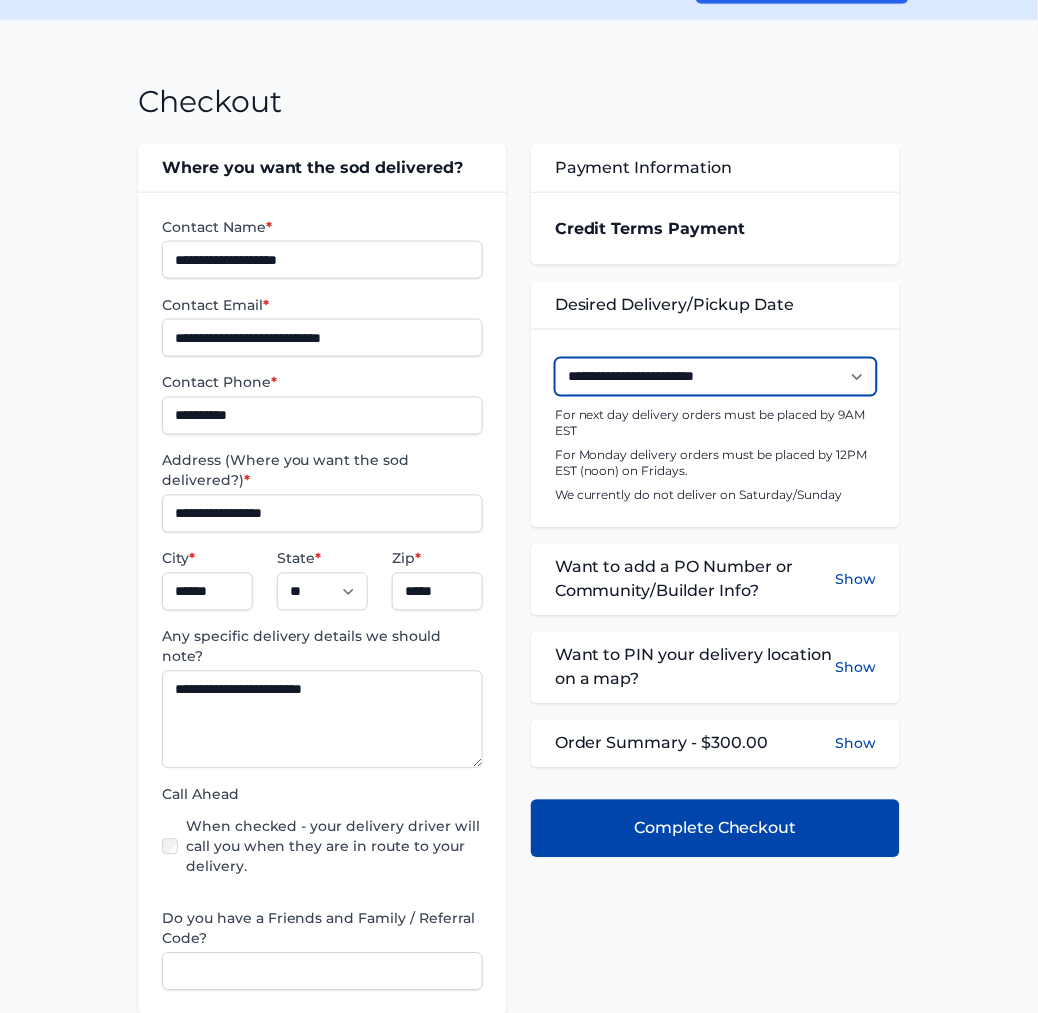 click on "**********" at bounding box center [716, 377] 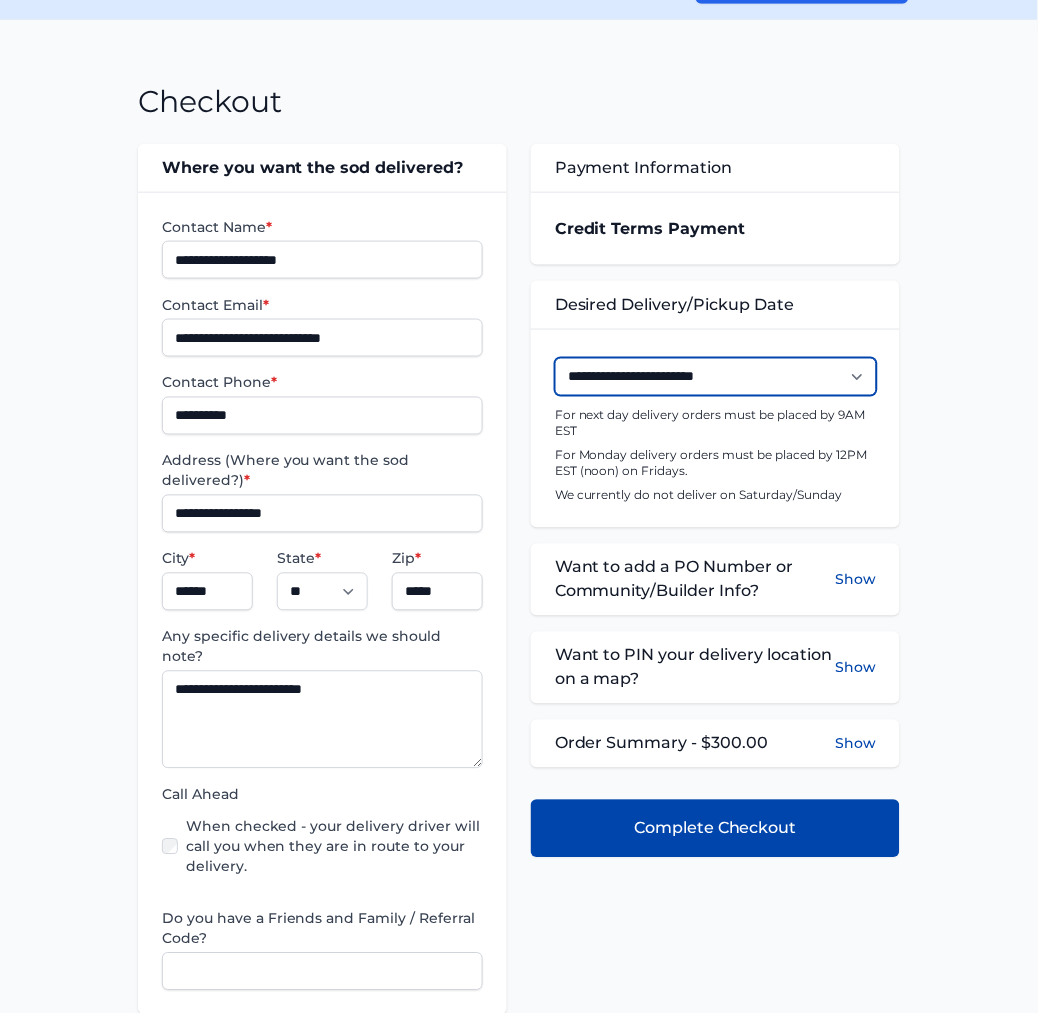 select on "**********" 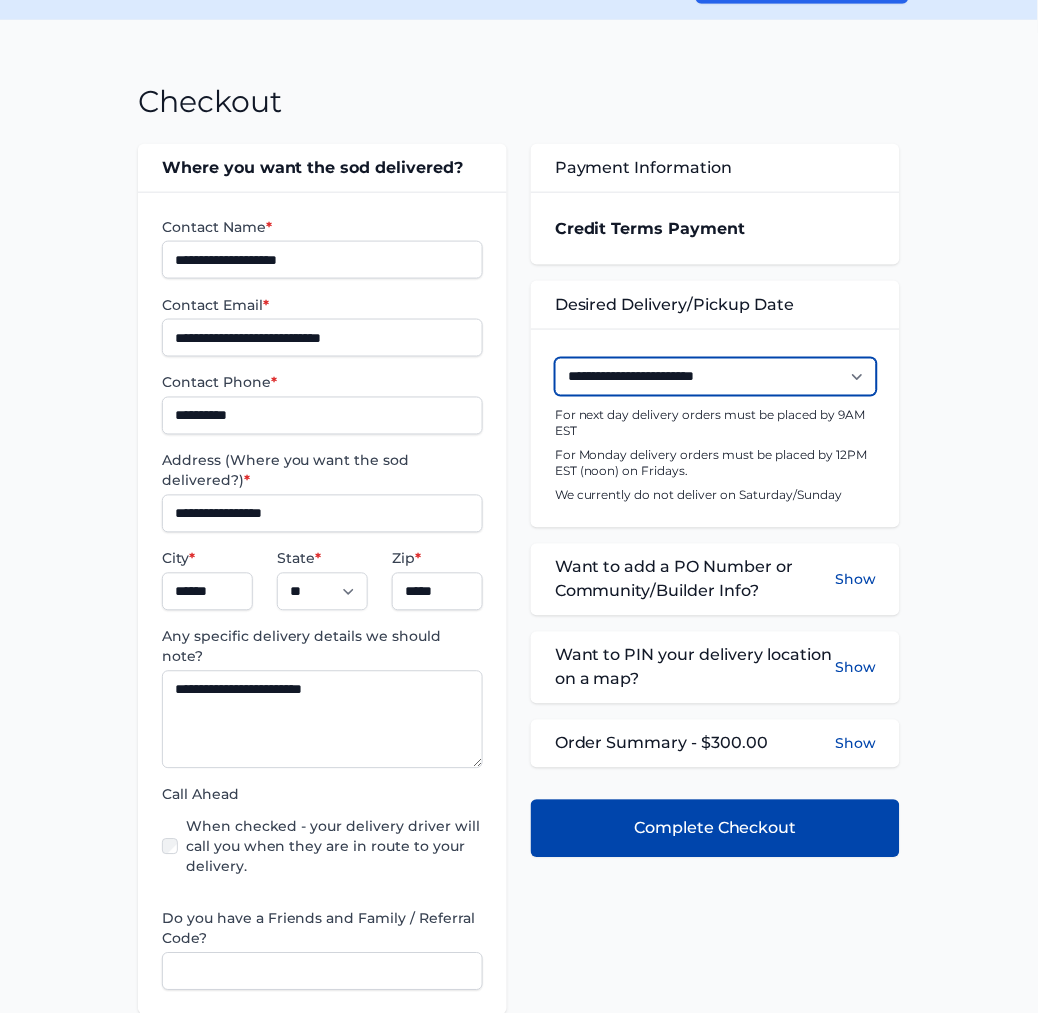 click on "**********" at bounding box center [716, 377] 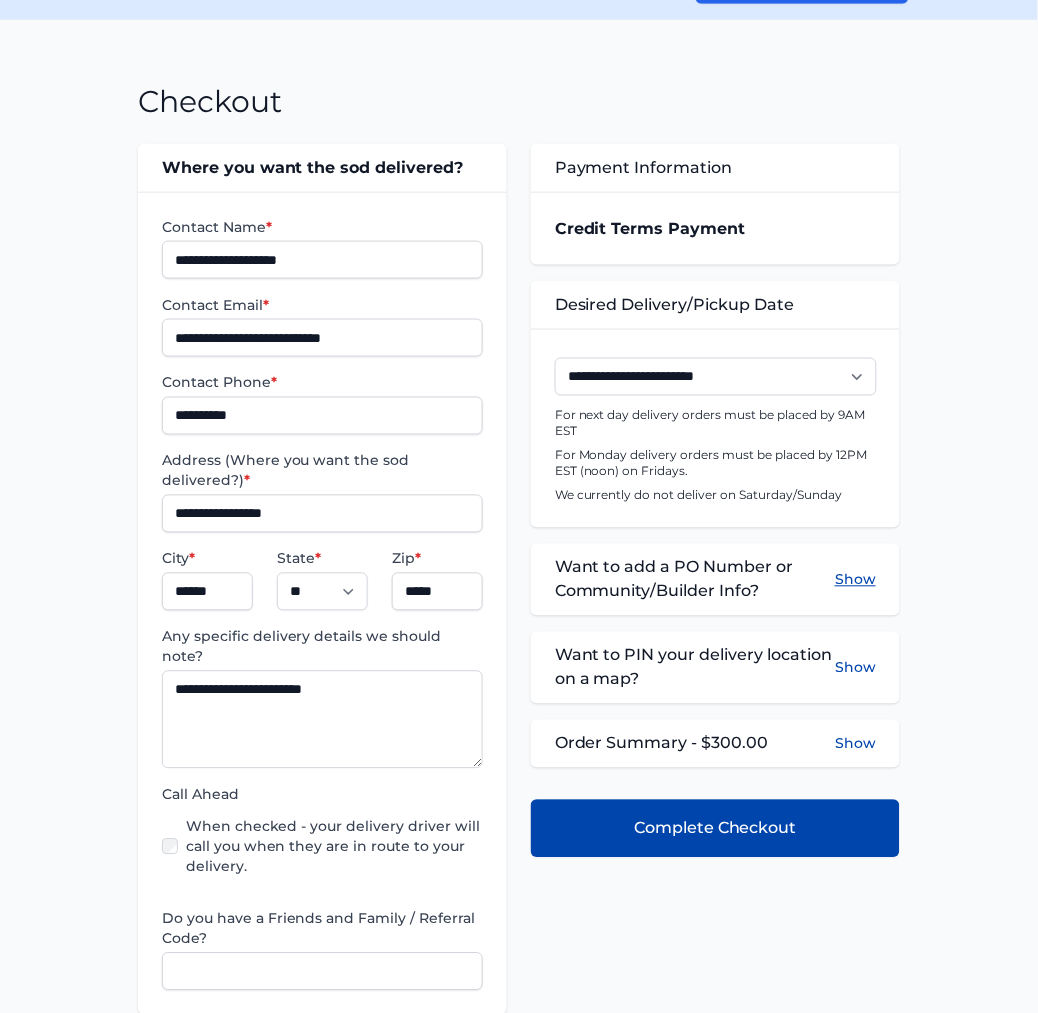 click on "Show" at bounding box center (855, 580) 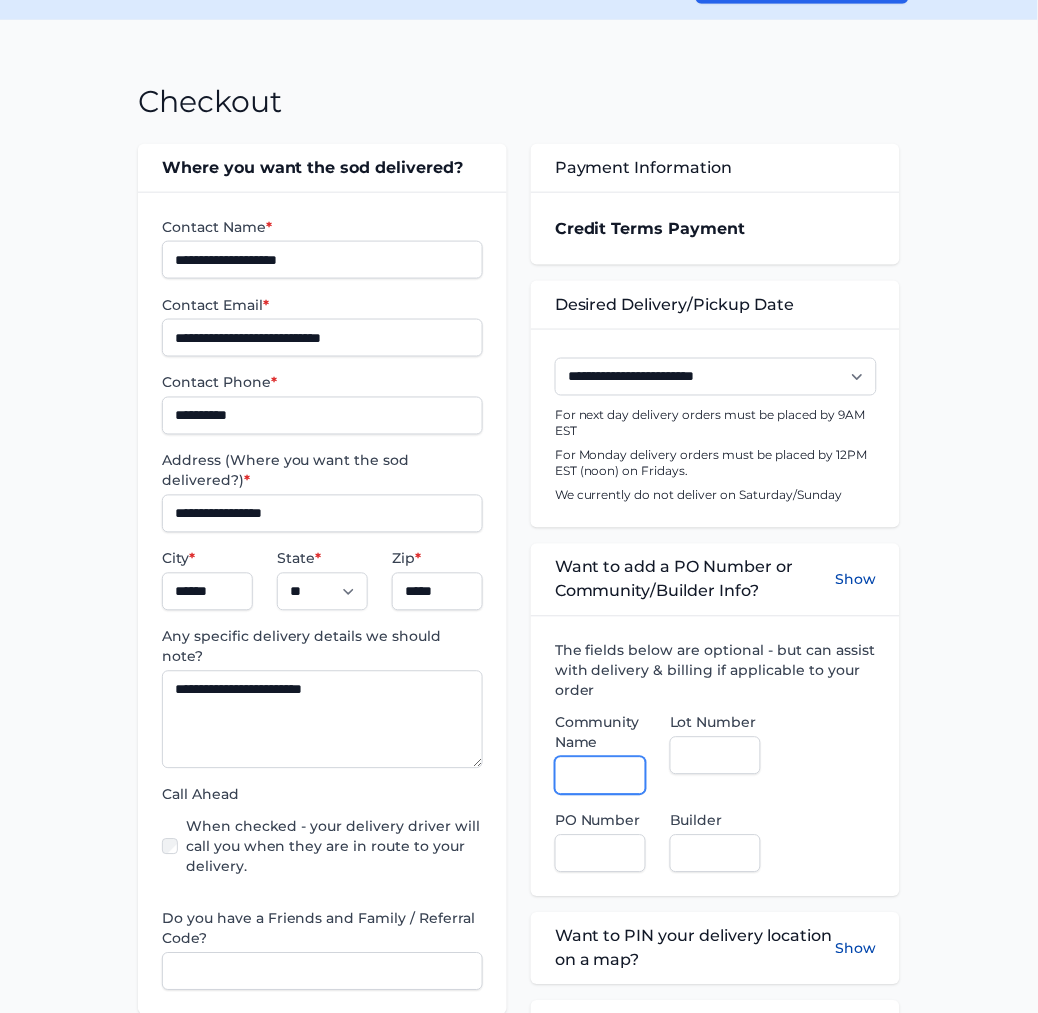 click on "Community Name" at bounding box center [600, 776] 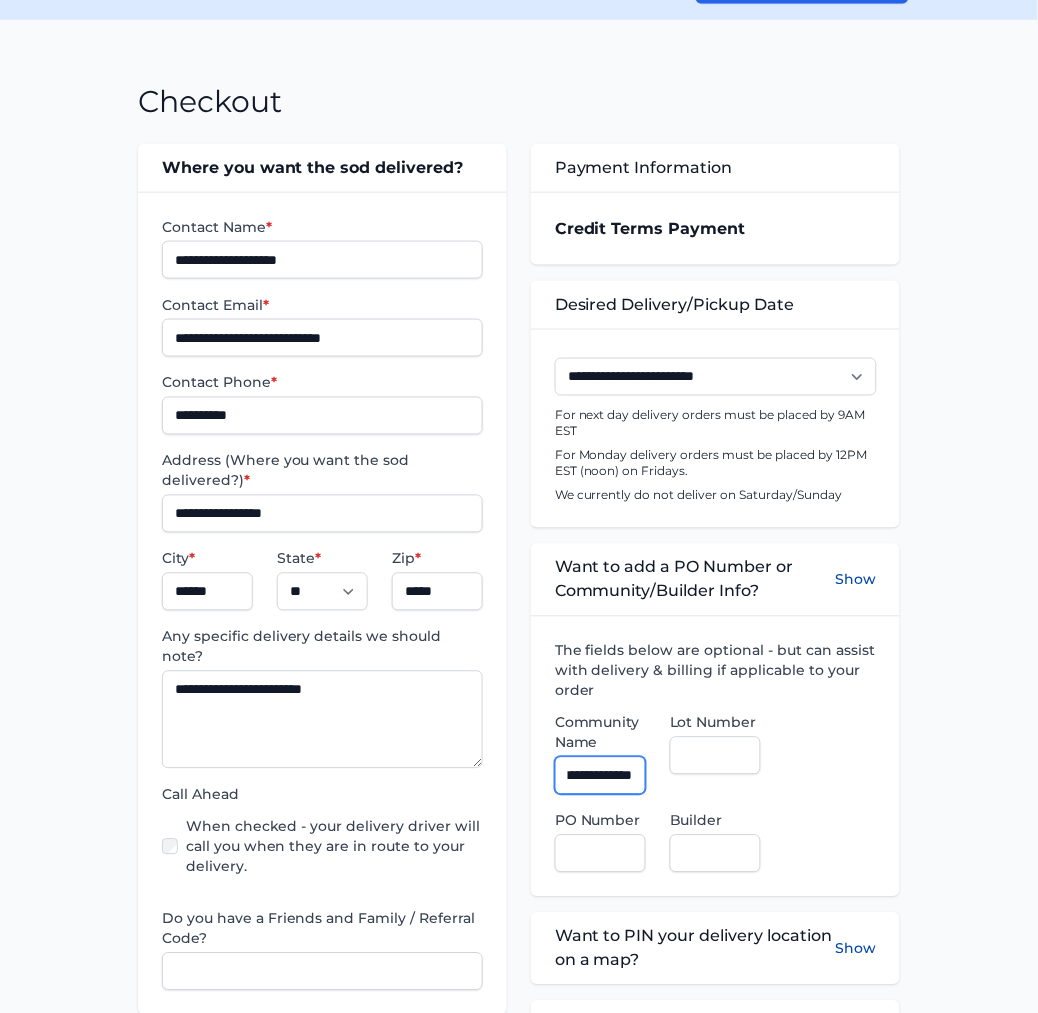 scroll, scrollTop: 0, scrollLeft: 44, axis: horizontal 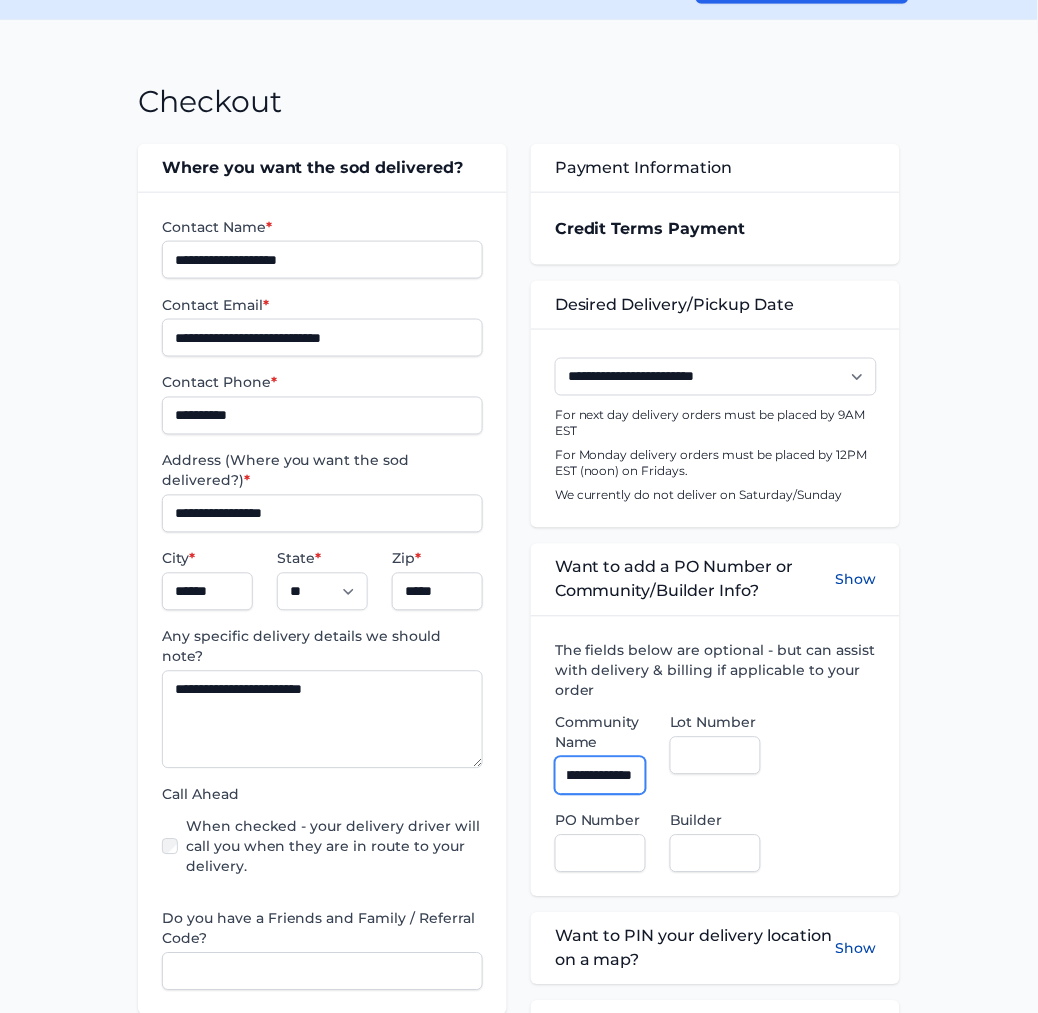 type on "**********" 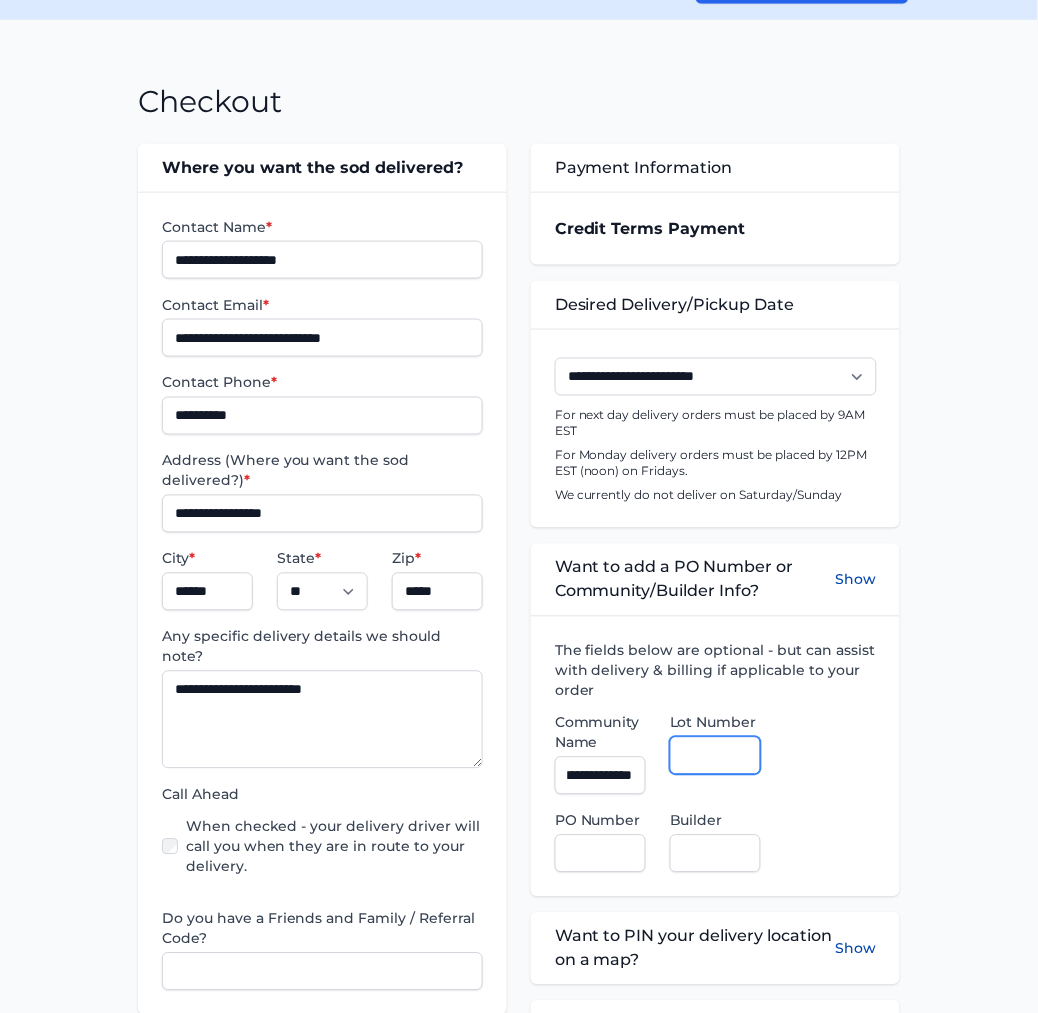 scroll, scrollTop: 0, scrollLeft: 0, axis: both 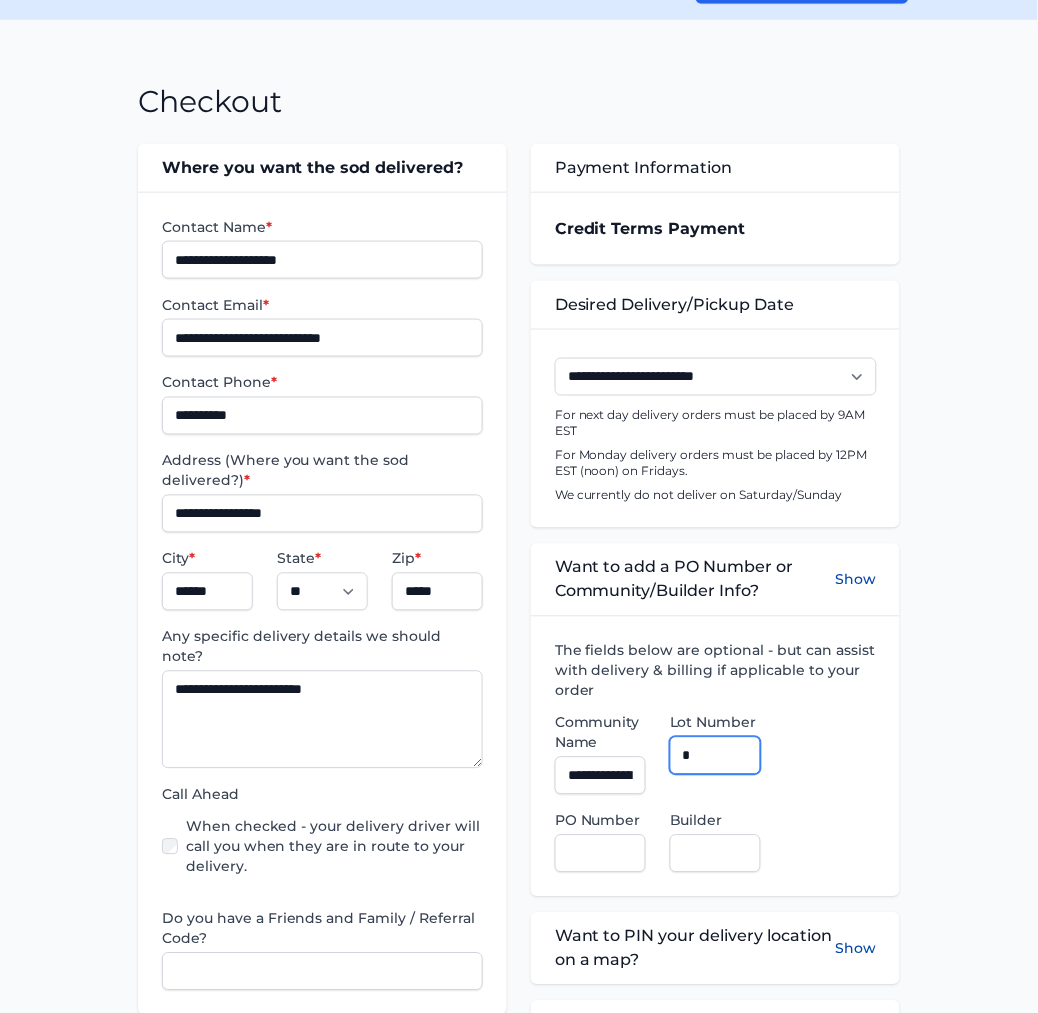 type on "*" 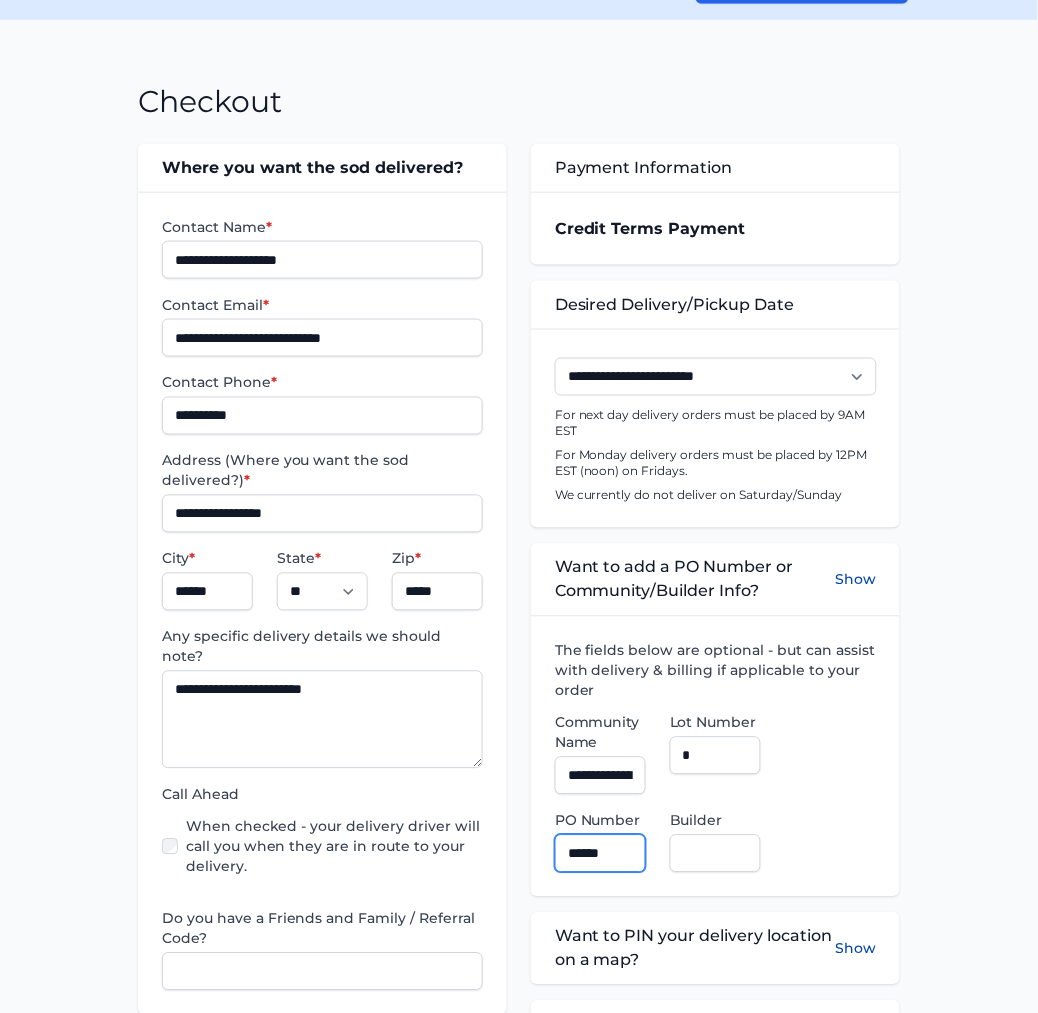 type on "******" 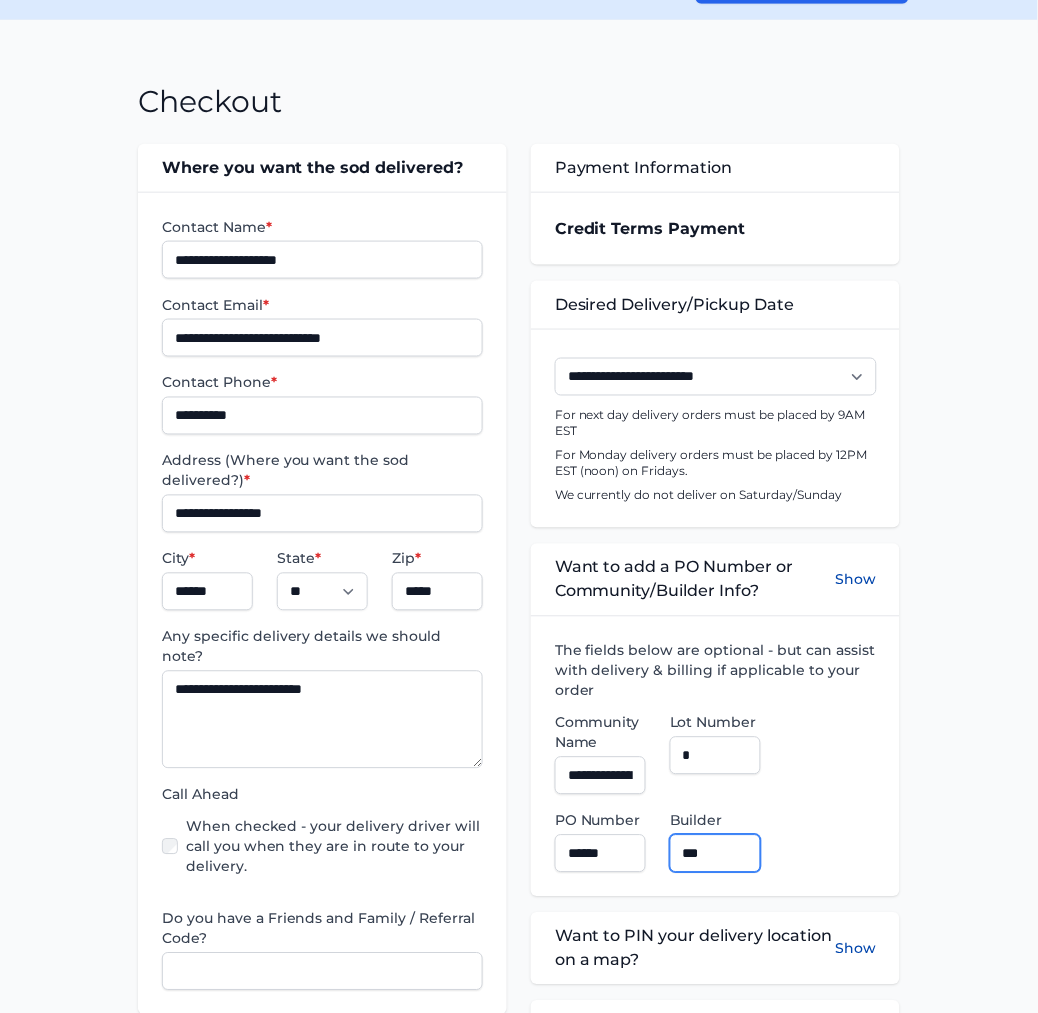 type on "**********" 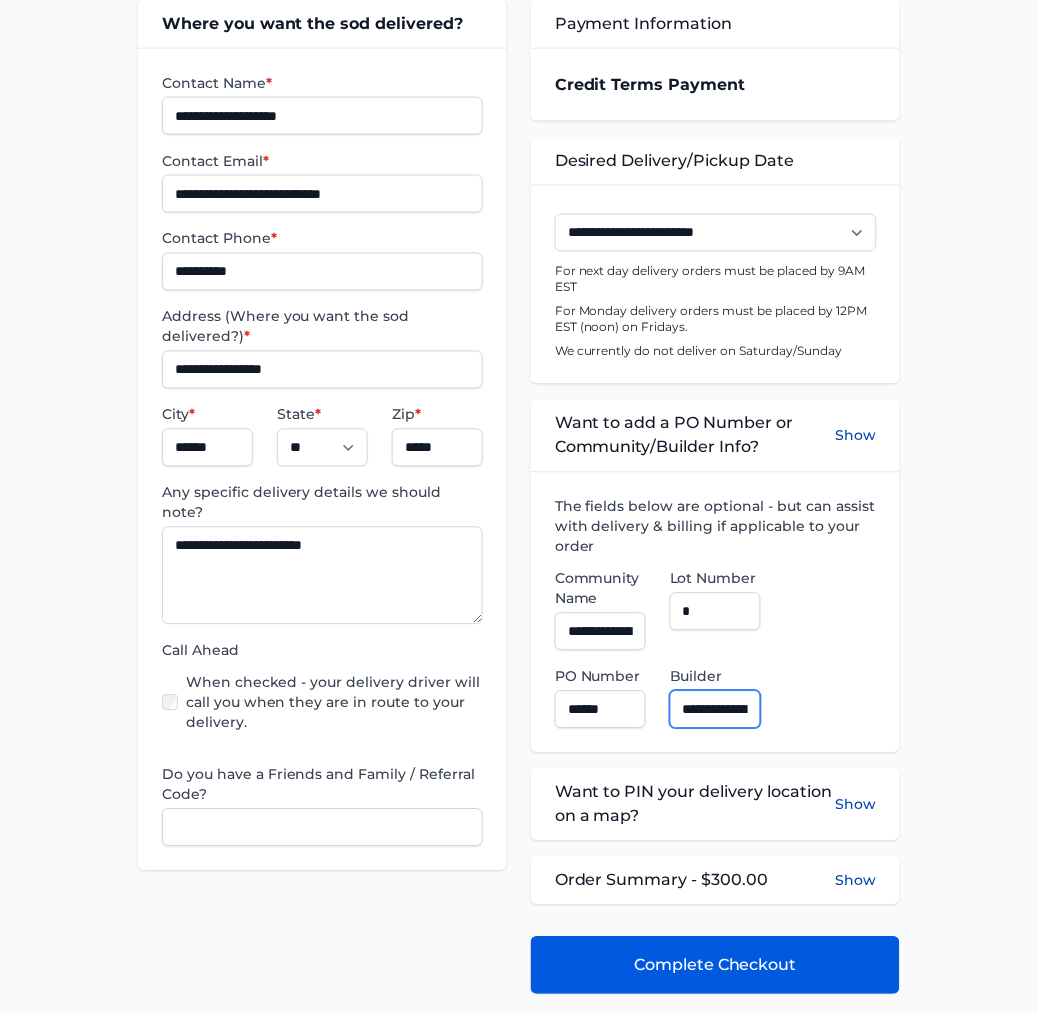 scroll, scrollTop: 555, scrollLeft: 0, axis: vertical 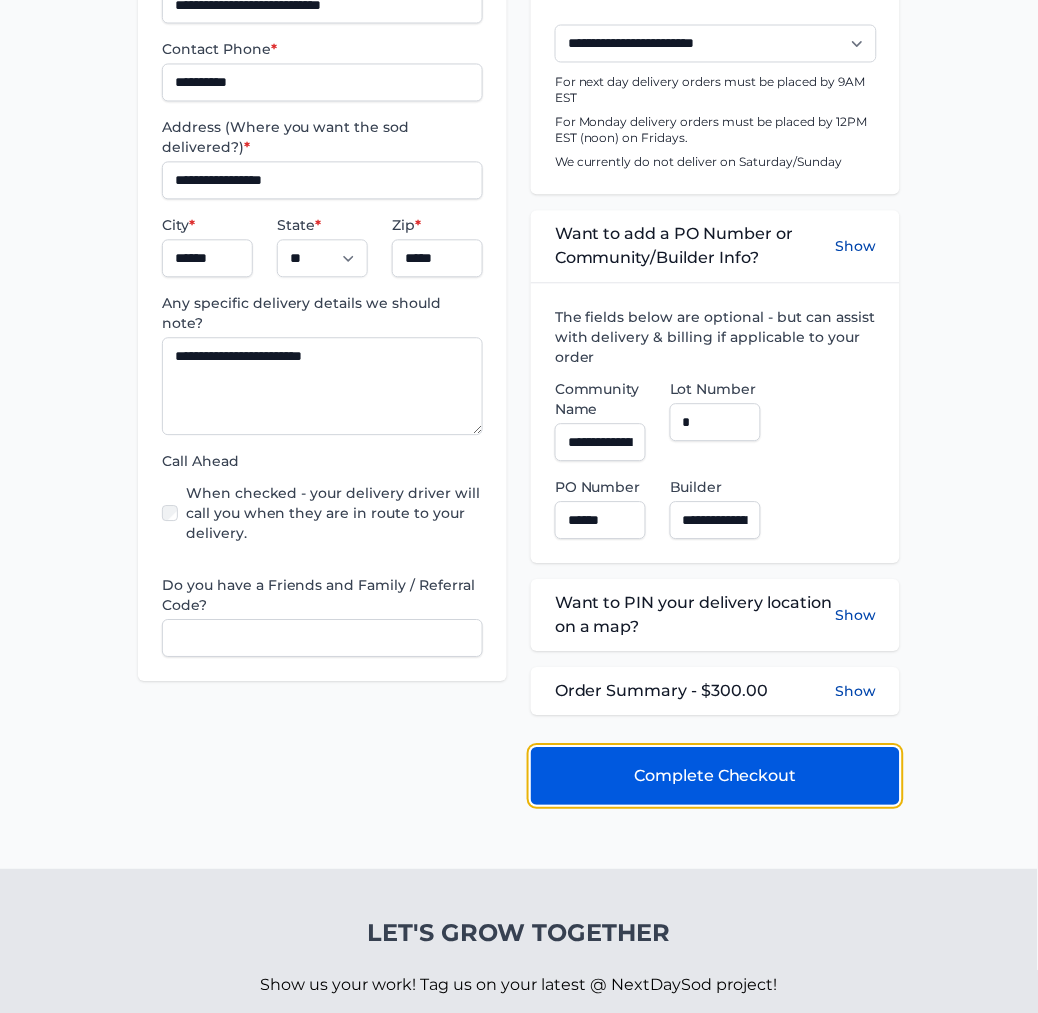 click on "Complete Checkout" at bounding box center [715, 777] 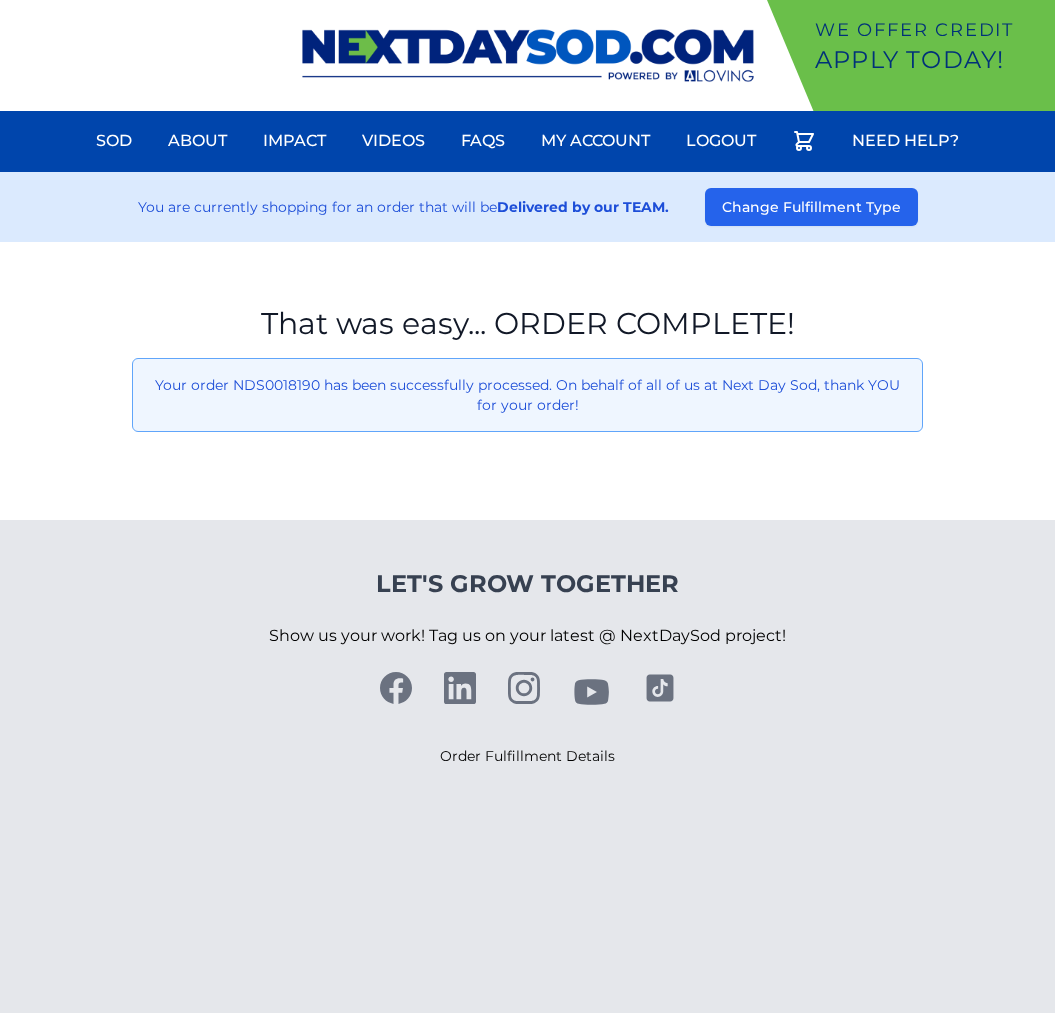 scroll, scrollTop: 0, scrollLeft: 0, axis: both 